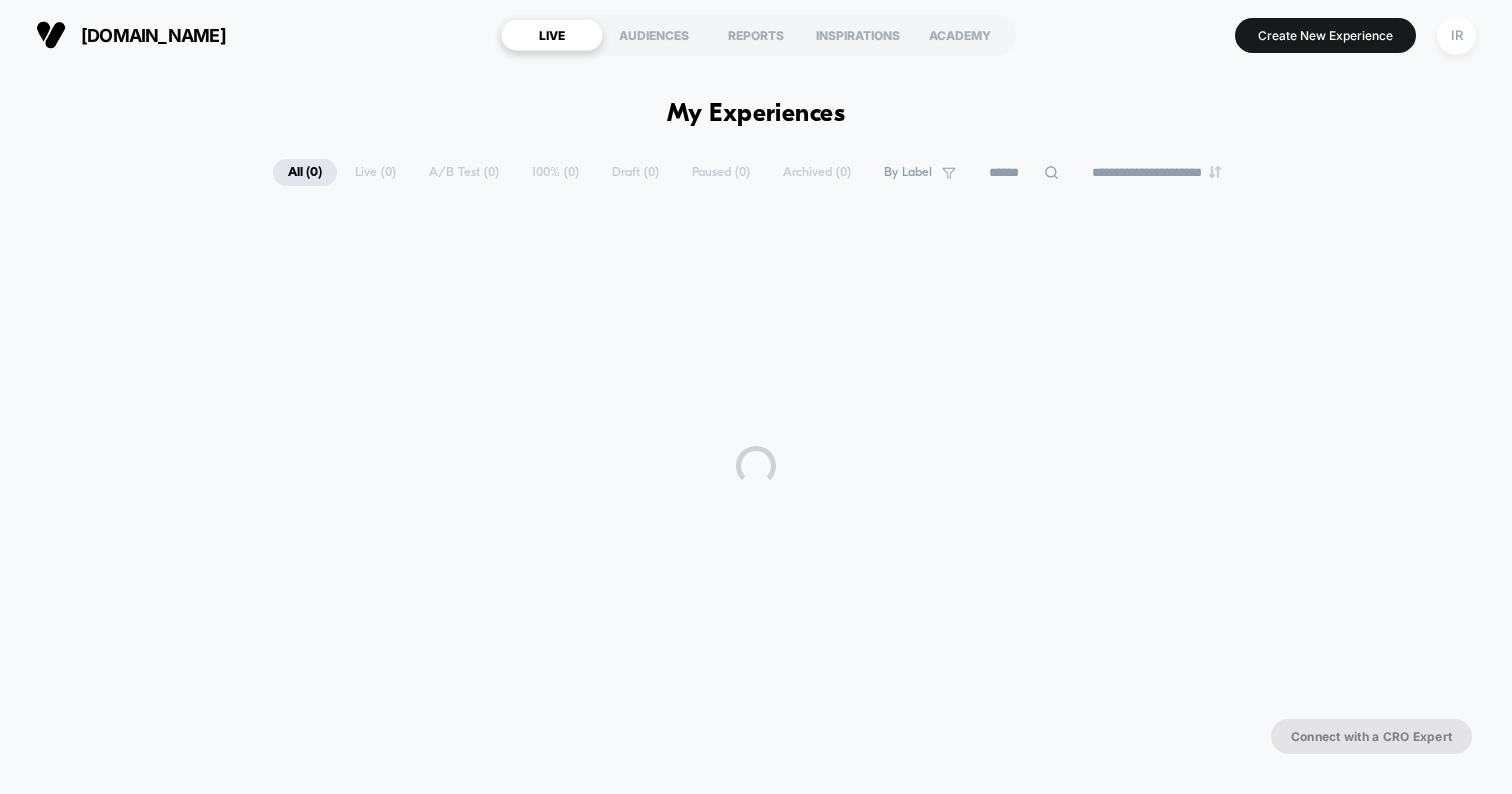 scroll, scrollTop: 0, scrollLeft: 0, axis: both 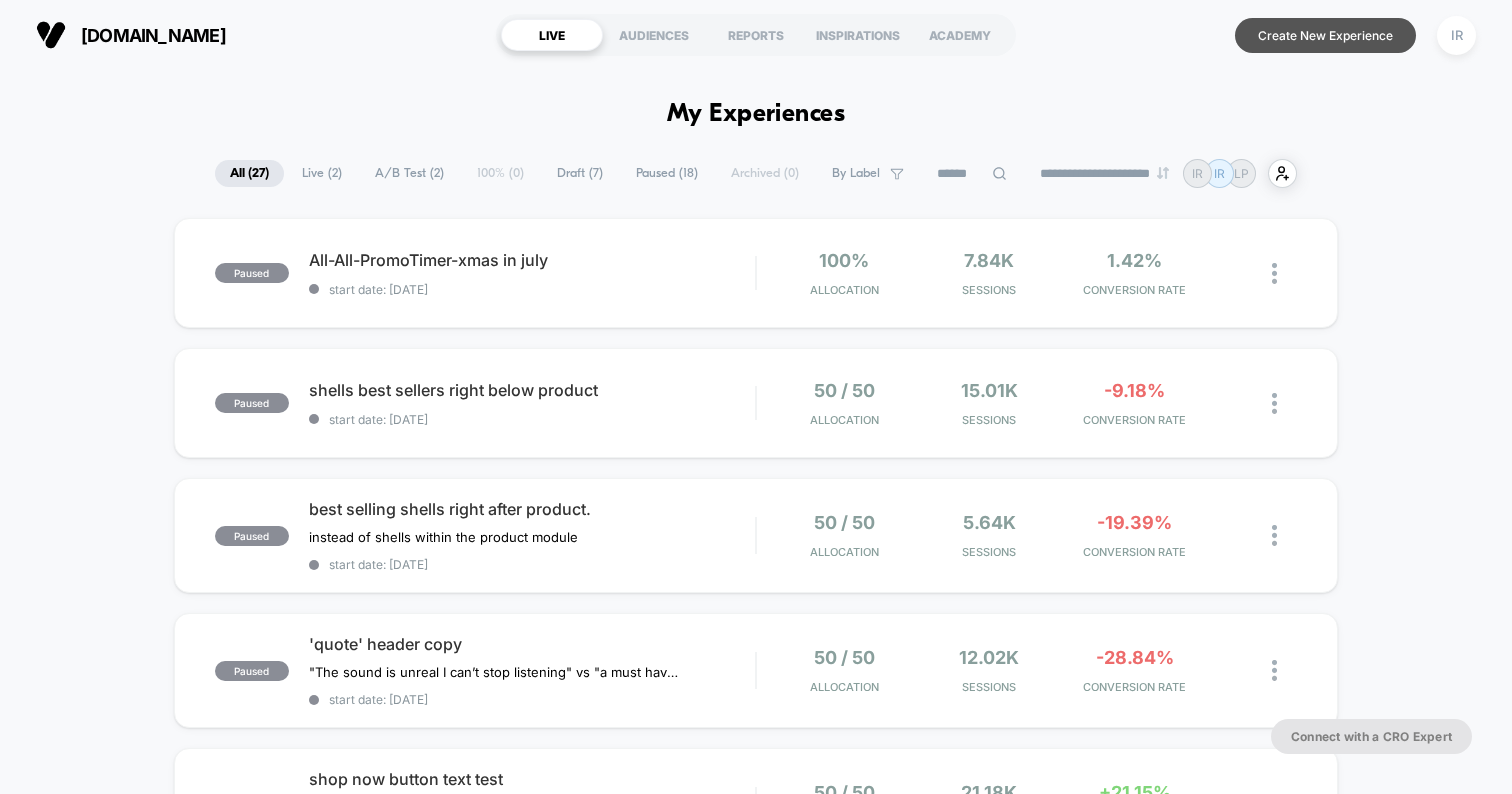 click on "Create New Experience" at bounding box center (1325, 35) 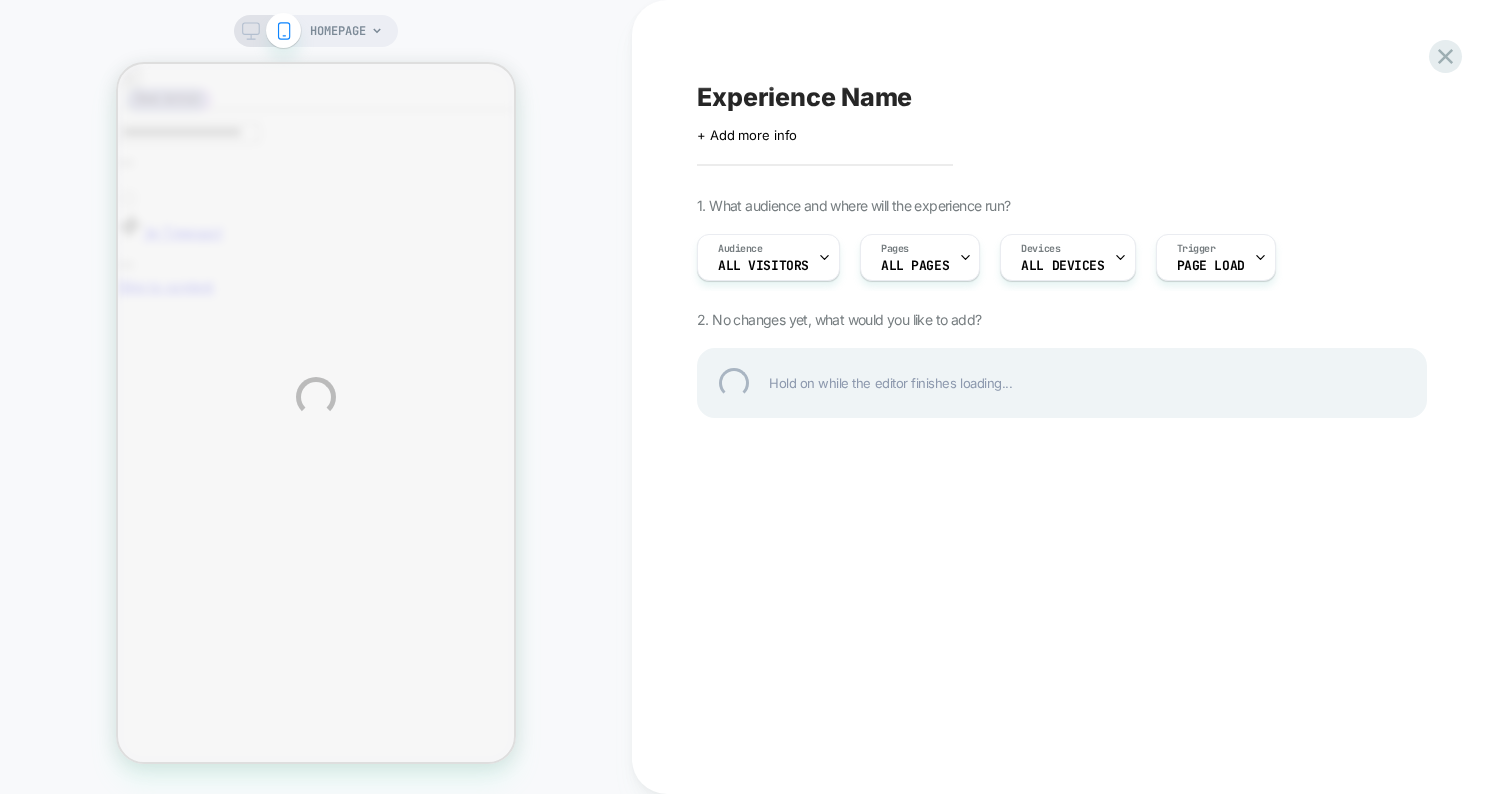scroll, scrollTop: 0, scrollLeft: 0, axis: both 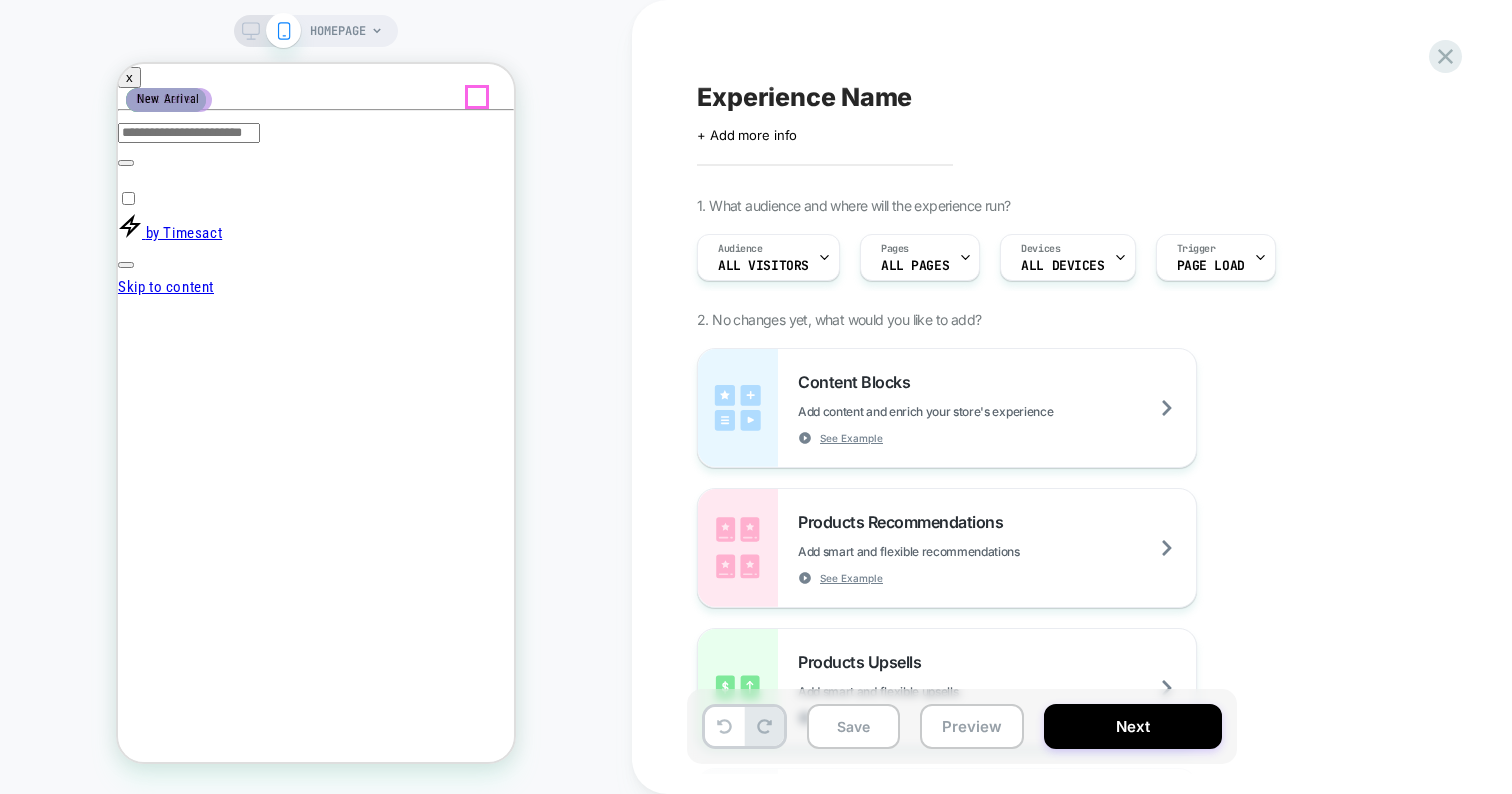 click 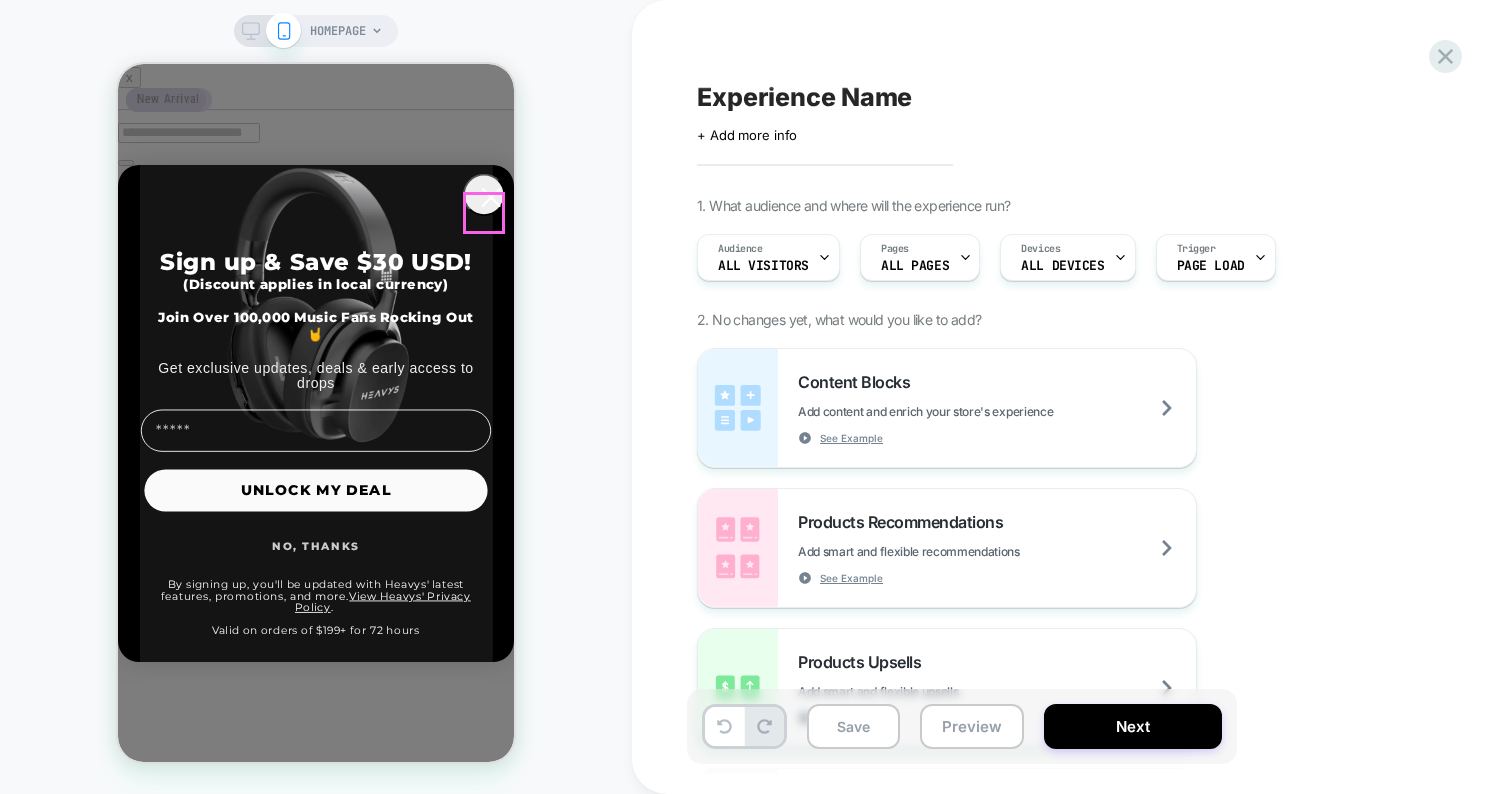 click 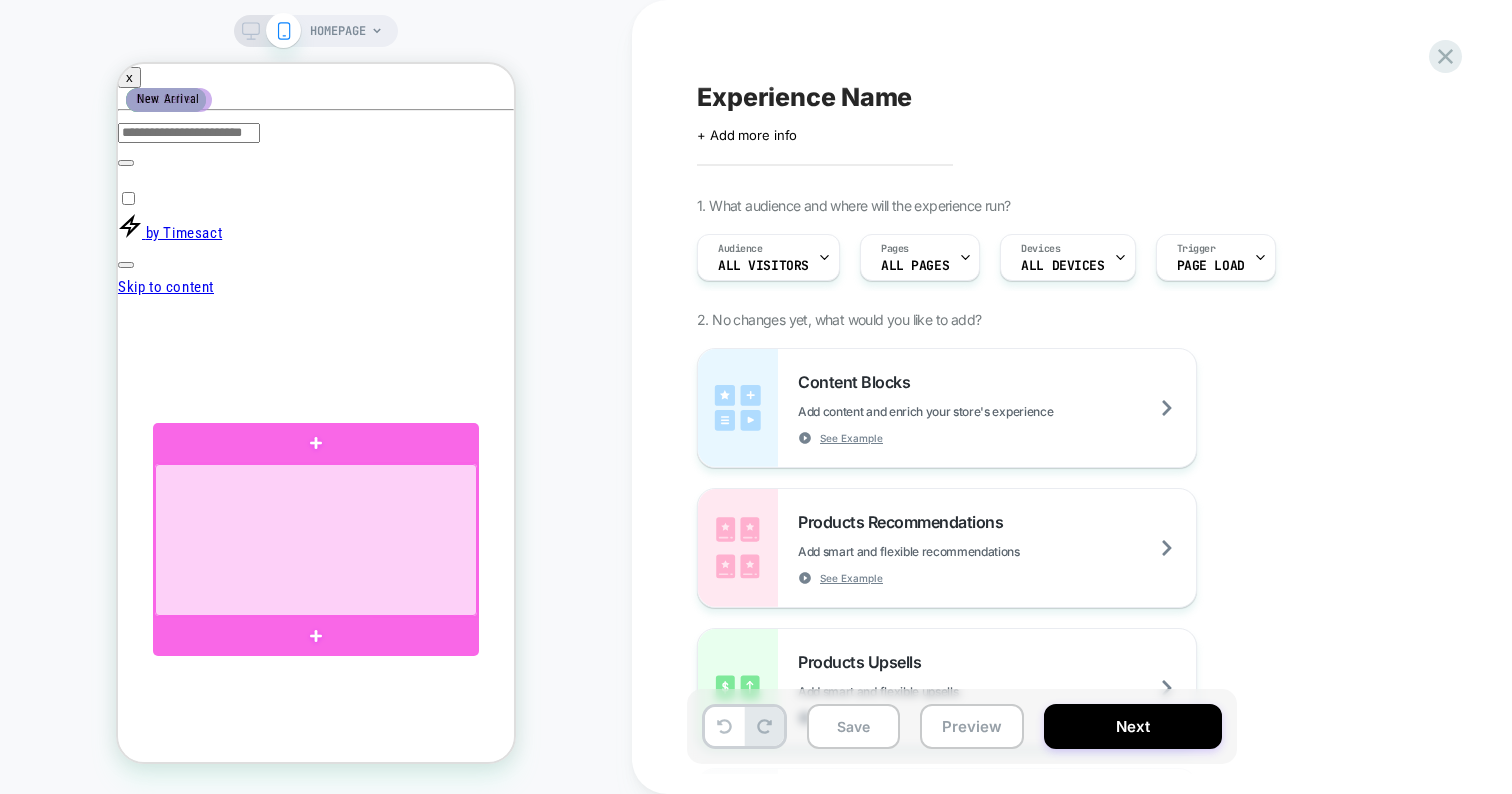 click at bounding box center [316, 540] 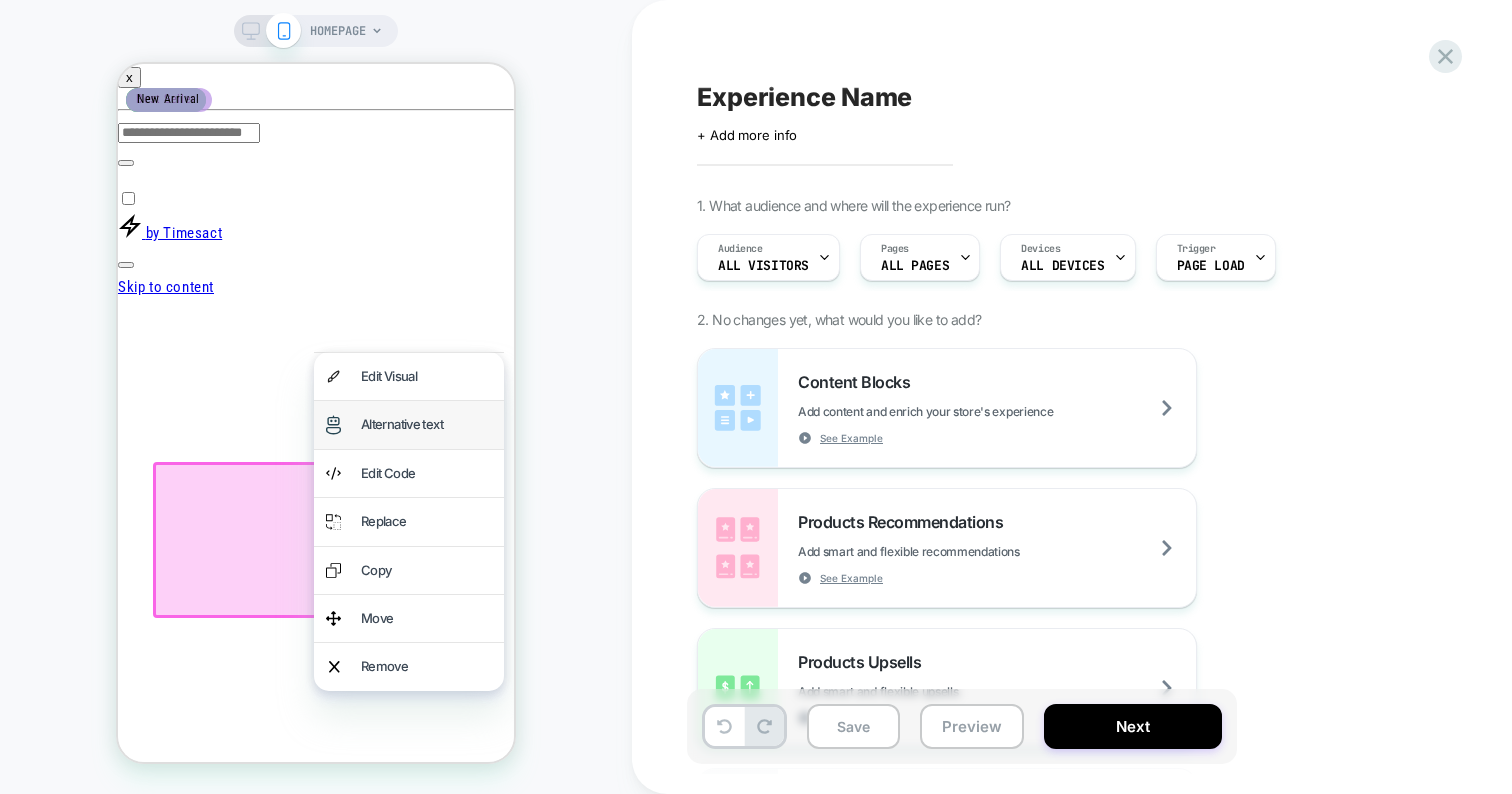 click on "Alternative text" at bounding box center [426, 424] 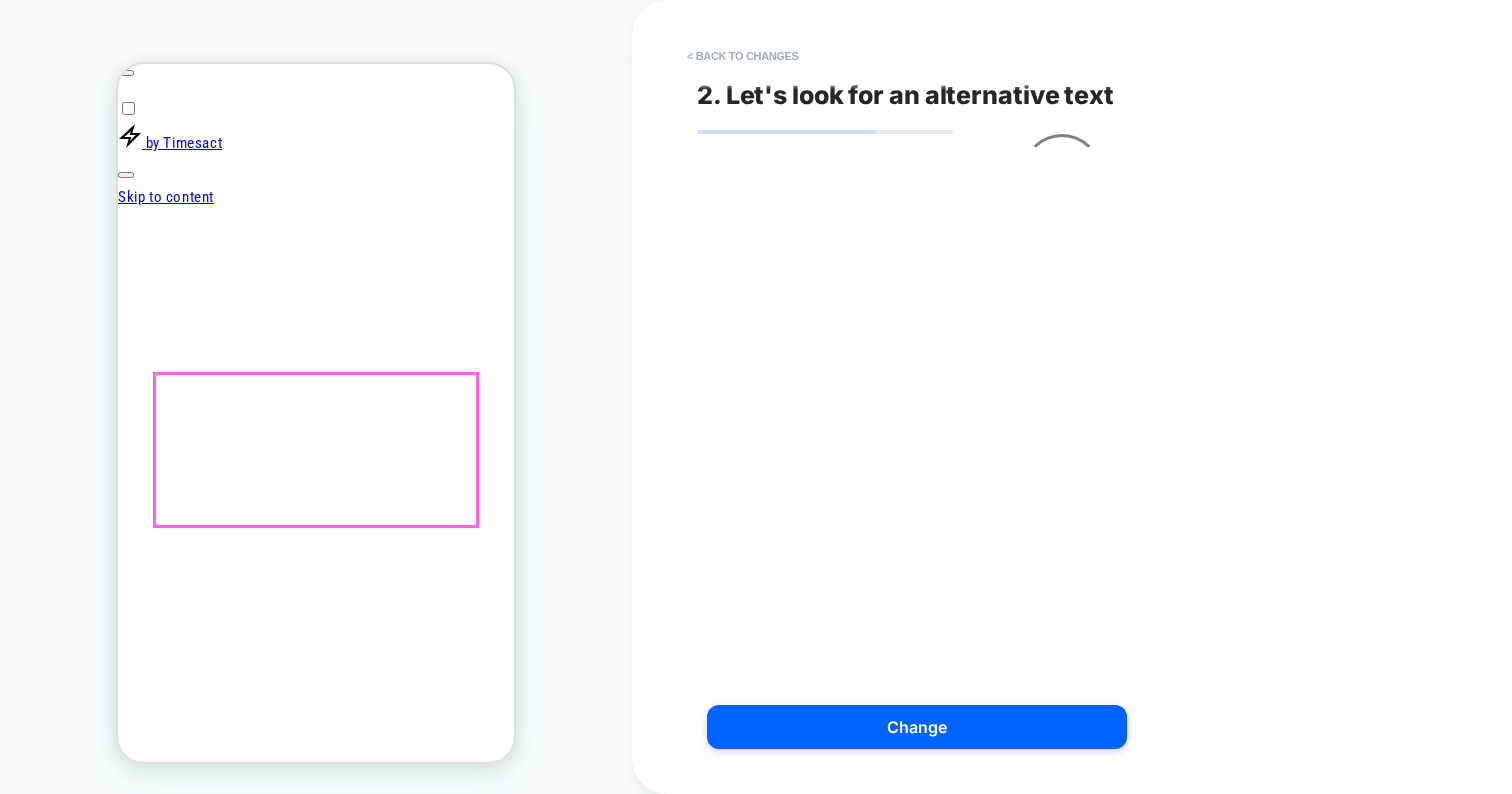 scroll, scrollTop: 126, scrollLeft: 0, axis: vertical 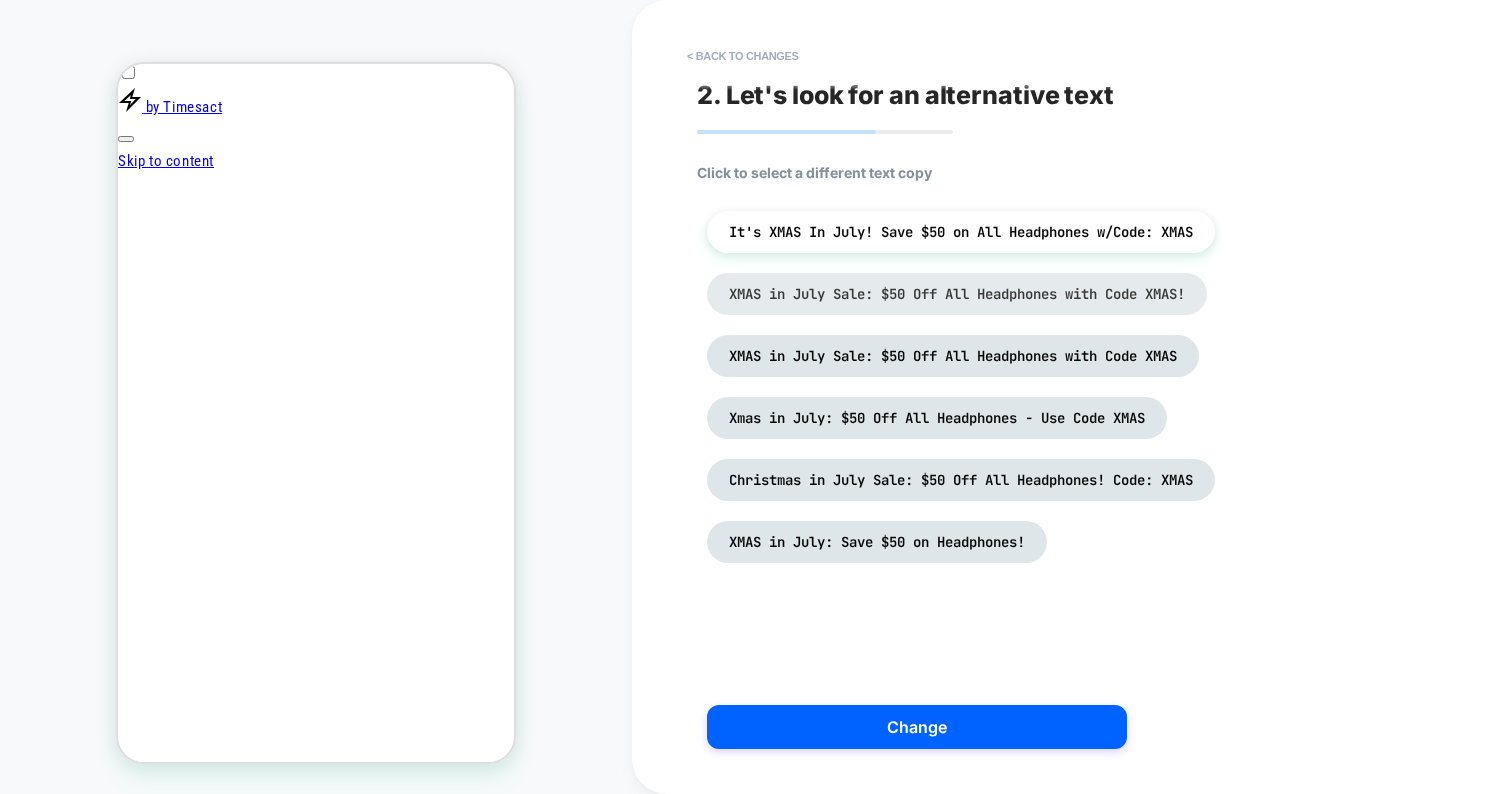 click on "XMAS in July Sale: $50 Off All Headphones with Code XMAS!" at bounding box center (957, 294) 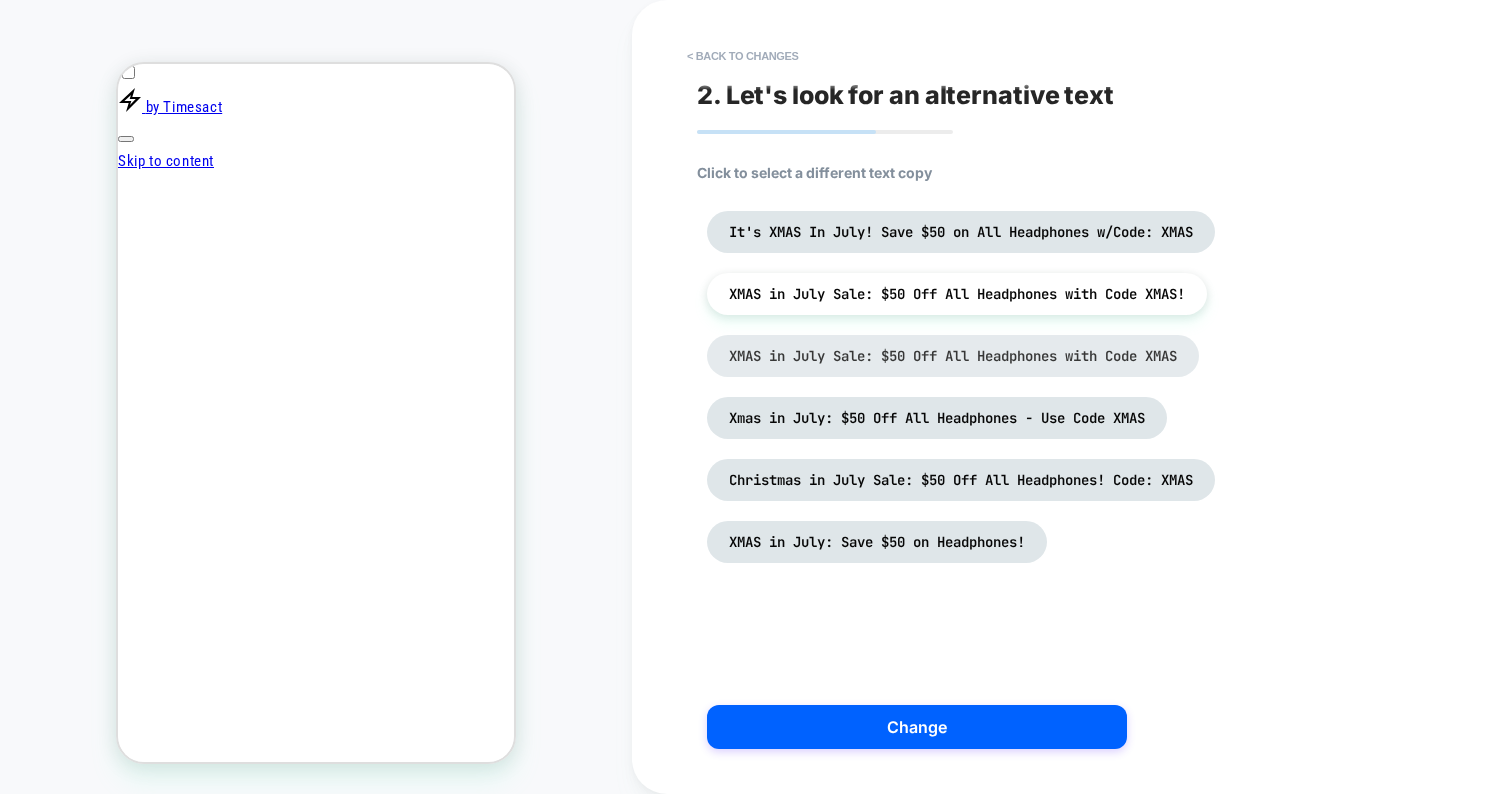click on "XMAS in July Sale: $50 Off All Headphones with Code XMAS" at bounding box center [953, 356] 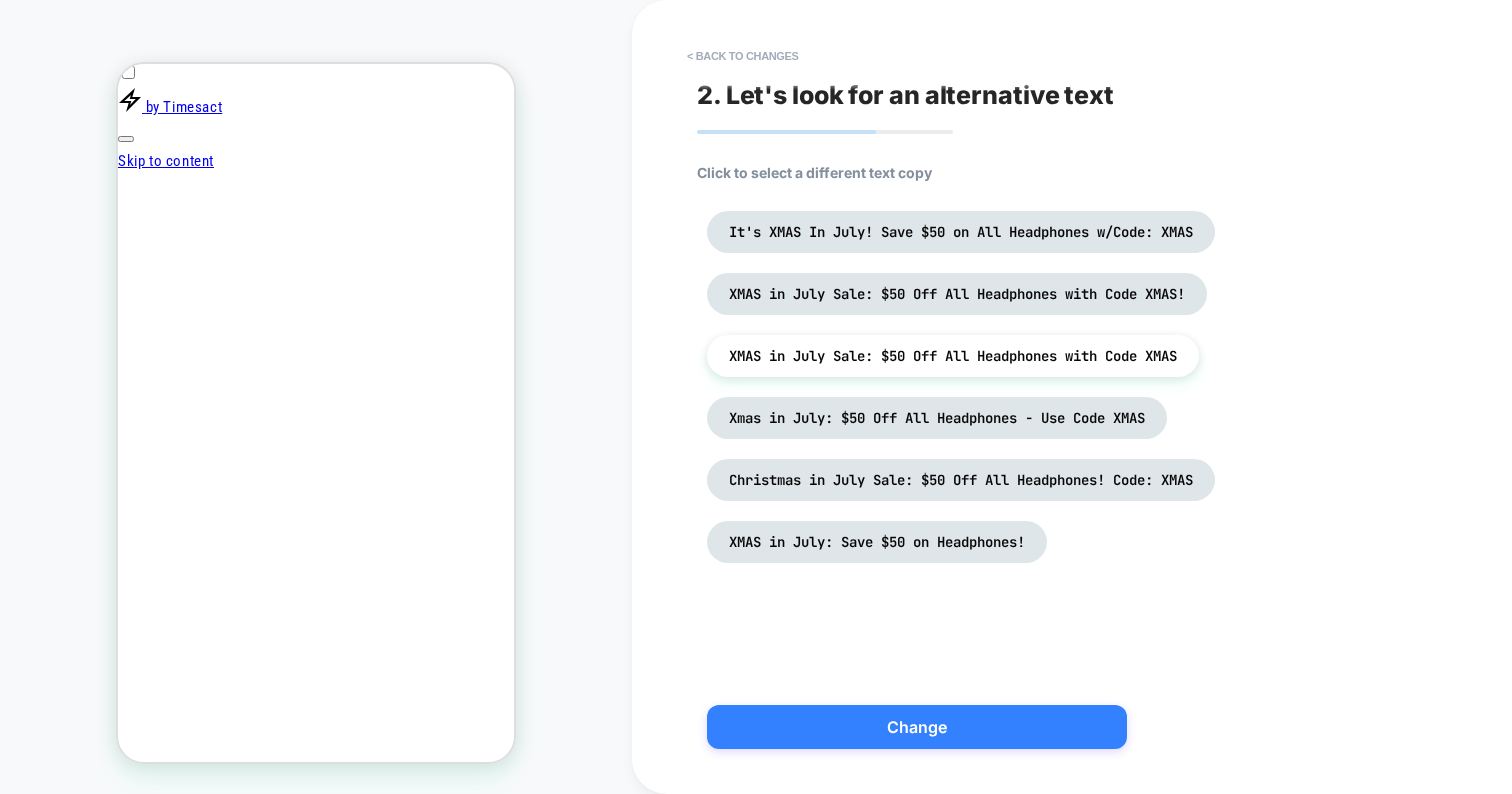 click on "Change" at bounding box center [917, 727] 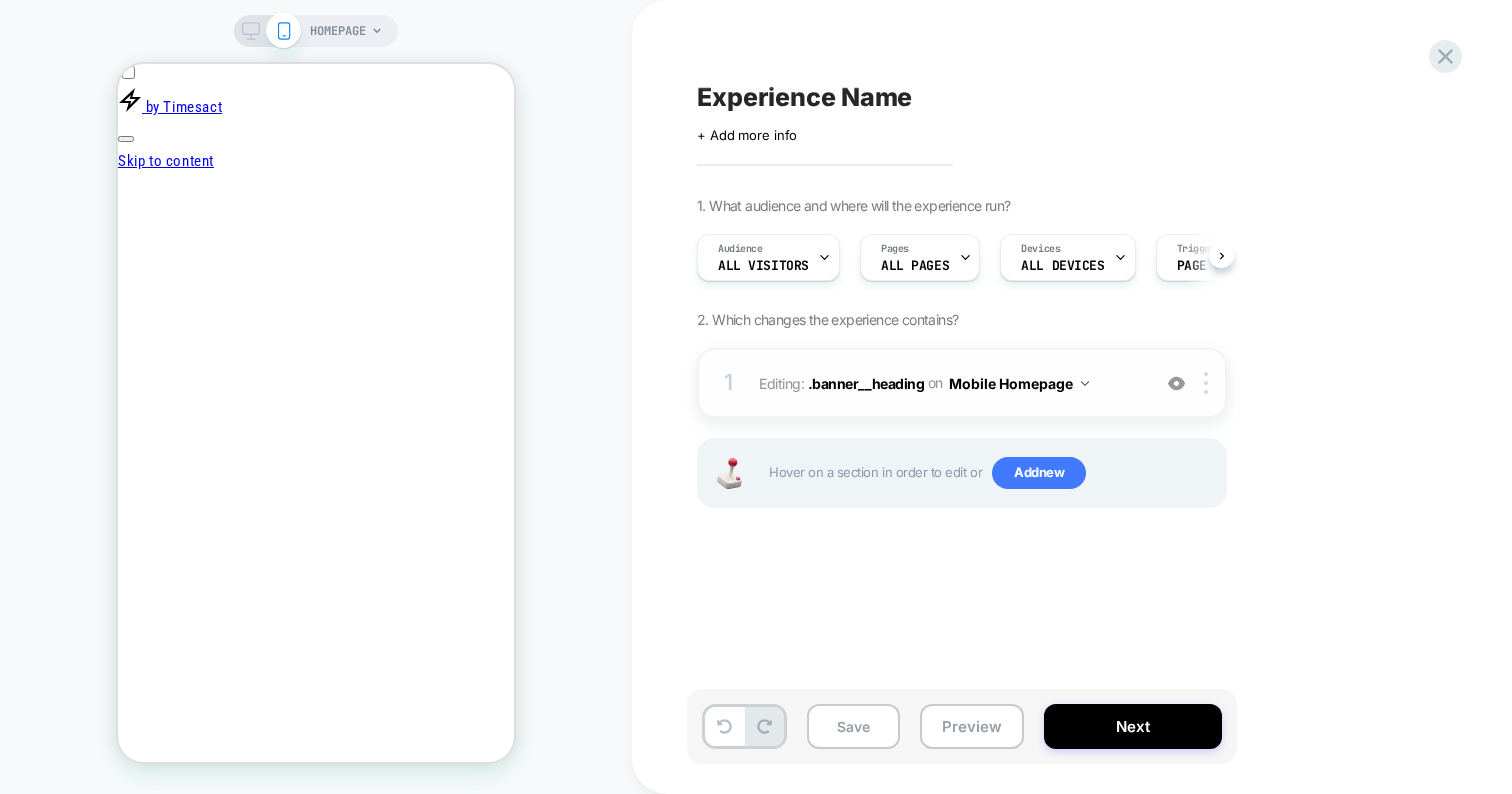 scroll, scrollTop: 0, scrollLeft: 1, axis: horizontal 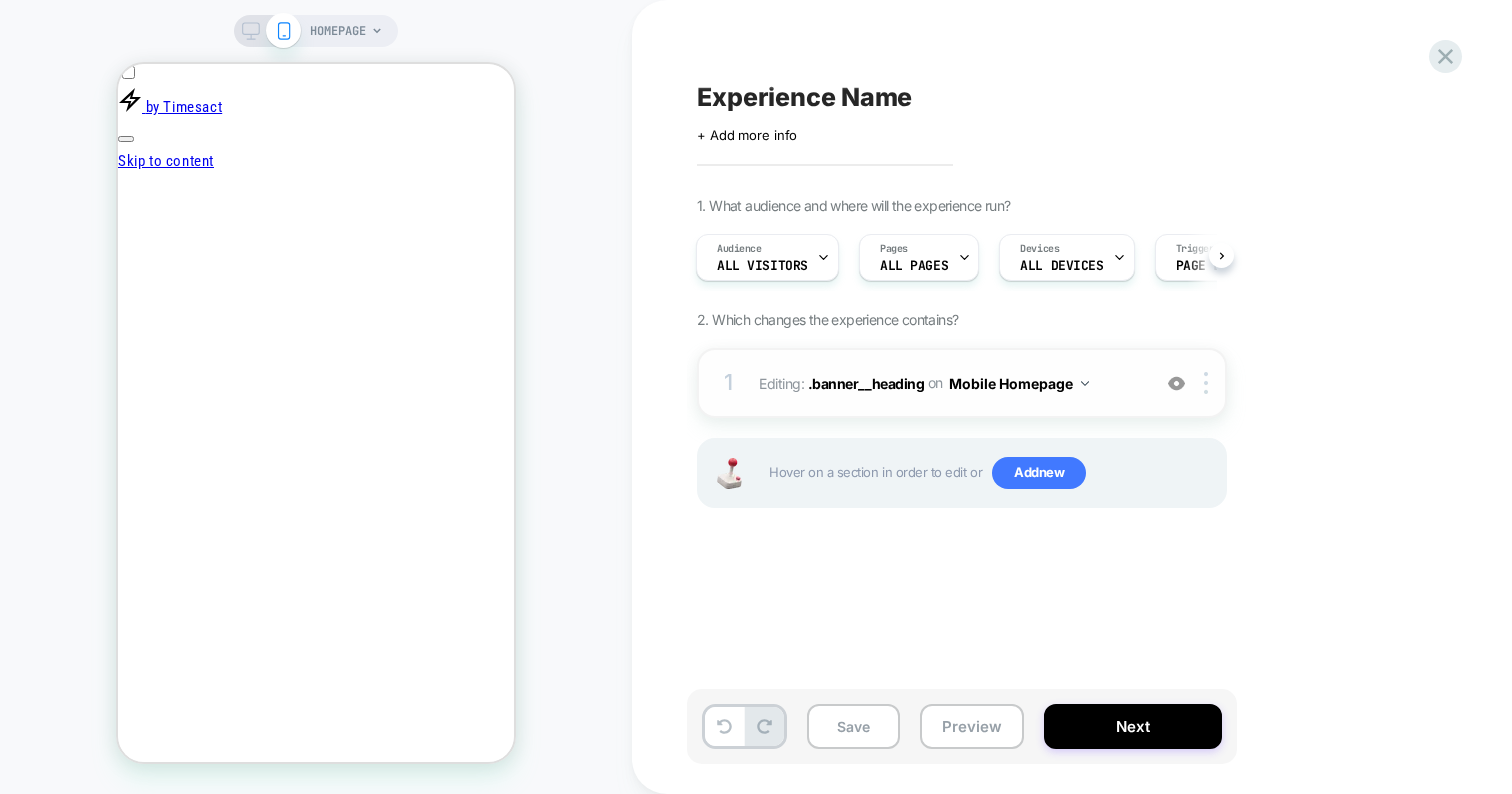 click on "Mobile Homepage" at bounding box center [1019, 383] 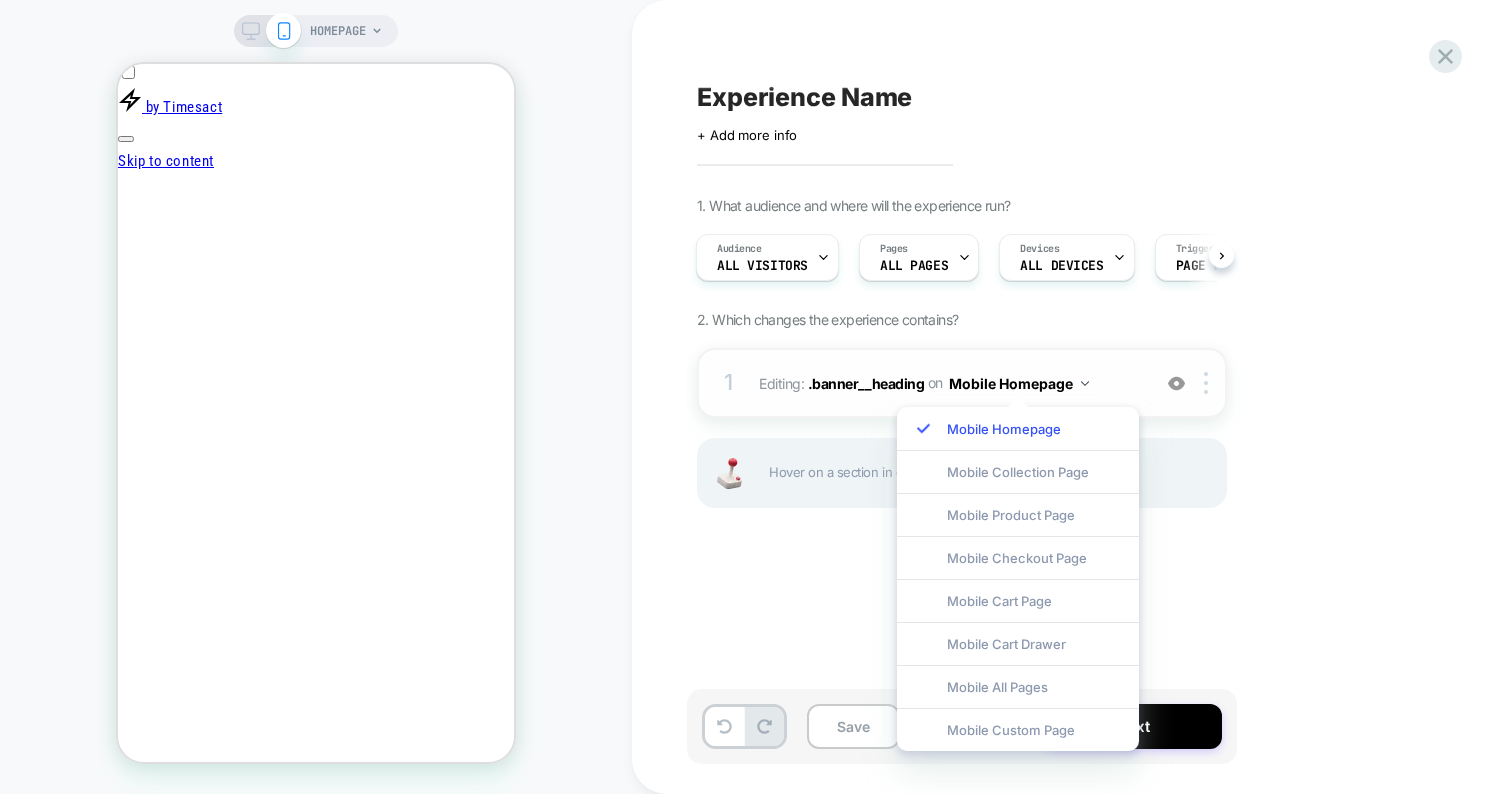 click on "1 Editing :   .banner__heading .banner__heading   on Mobile Homepage Add Before Add After Delete" at bounding box center (962, 383) 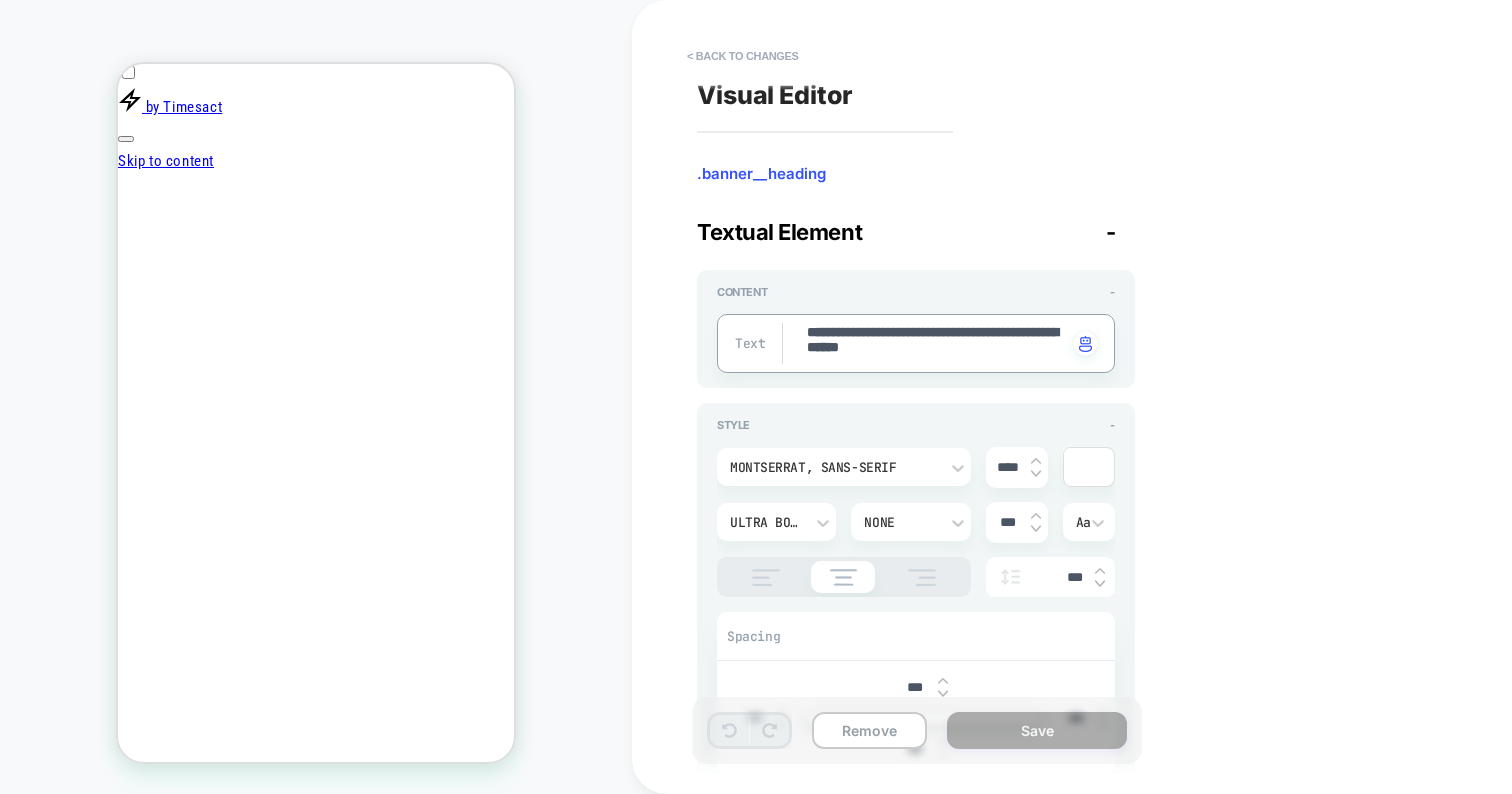 click on "**********" at bounding box center (936, 343) 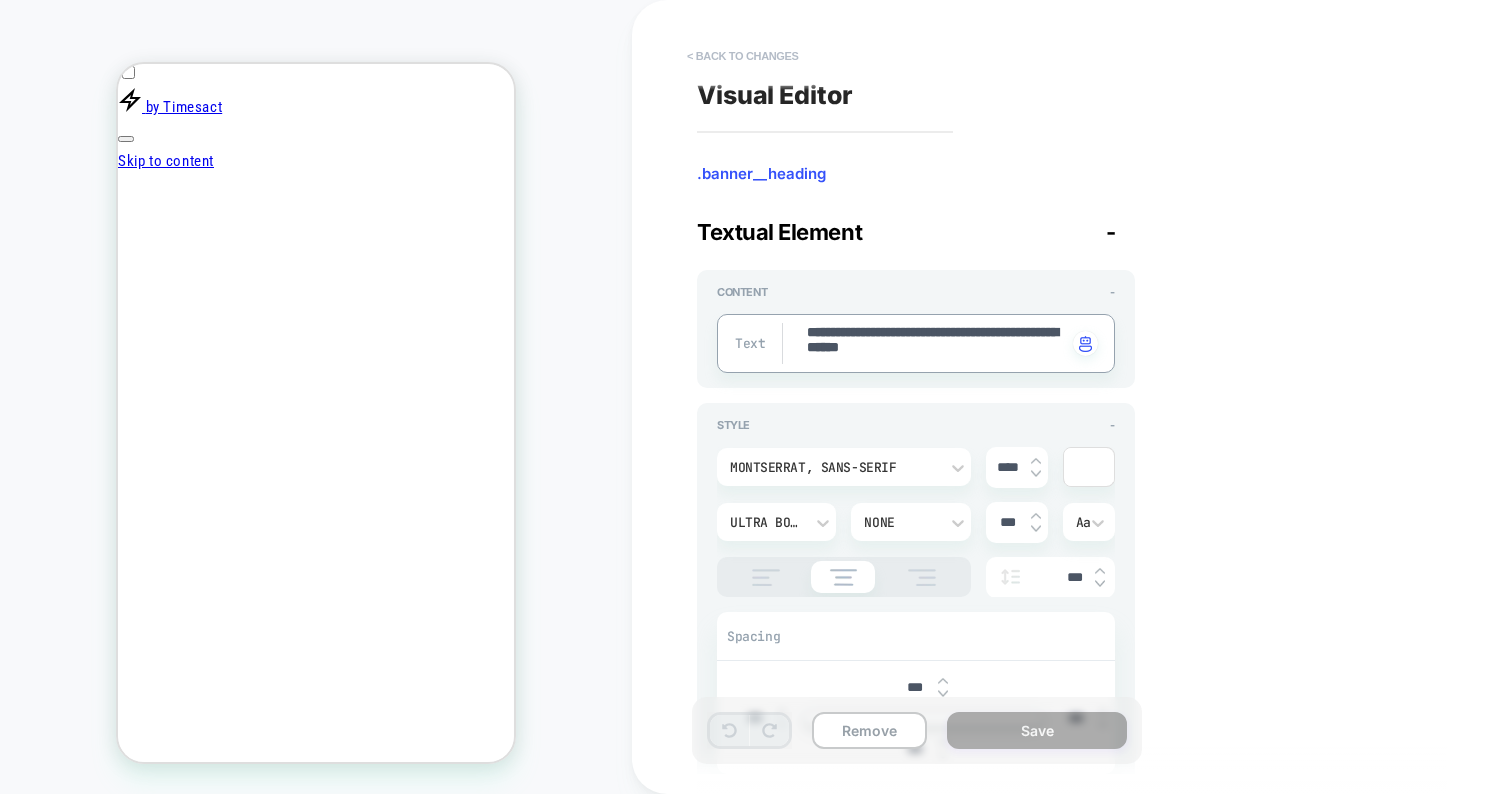 click on "< Back to changes" at bounding box center (743, 56) 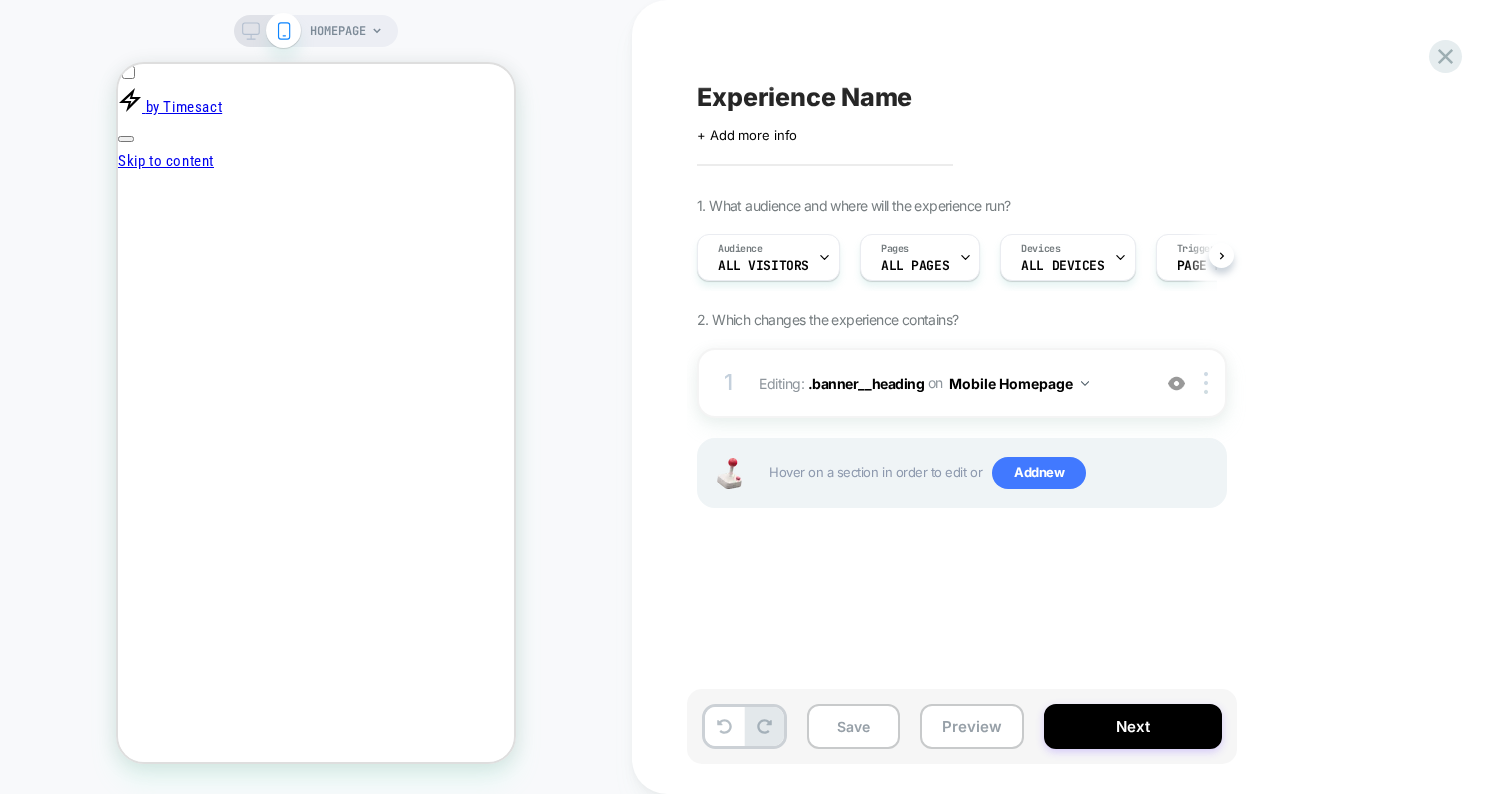 scroll, scrollTop: 0, scrollLeft: 1, axis: horizontal 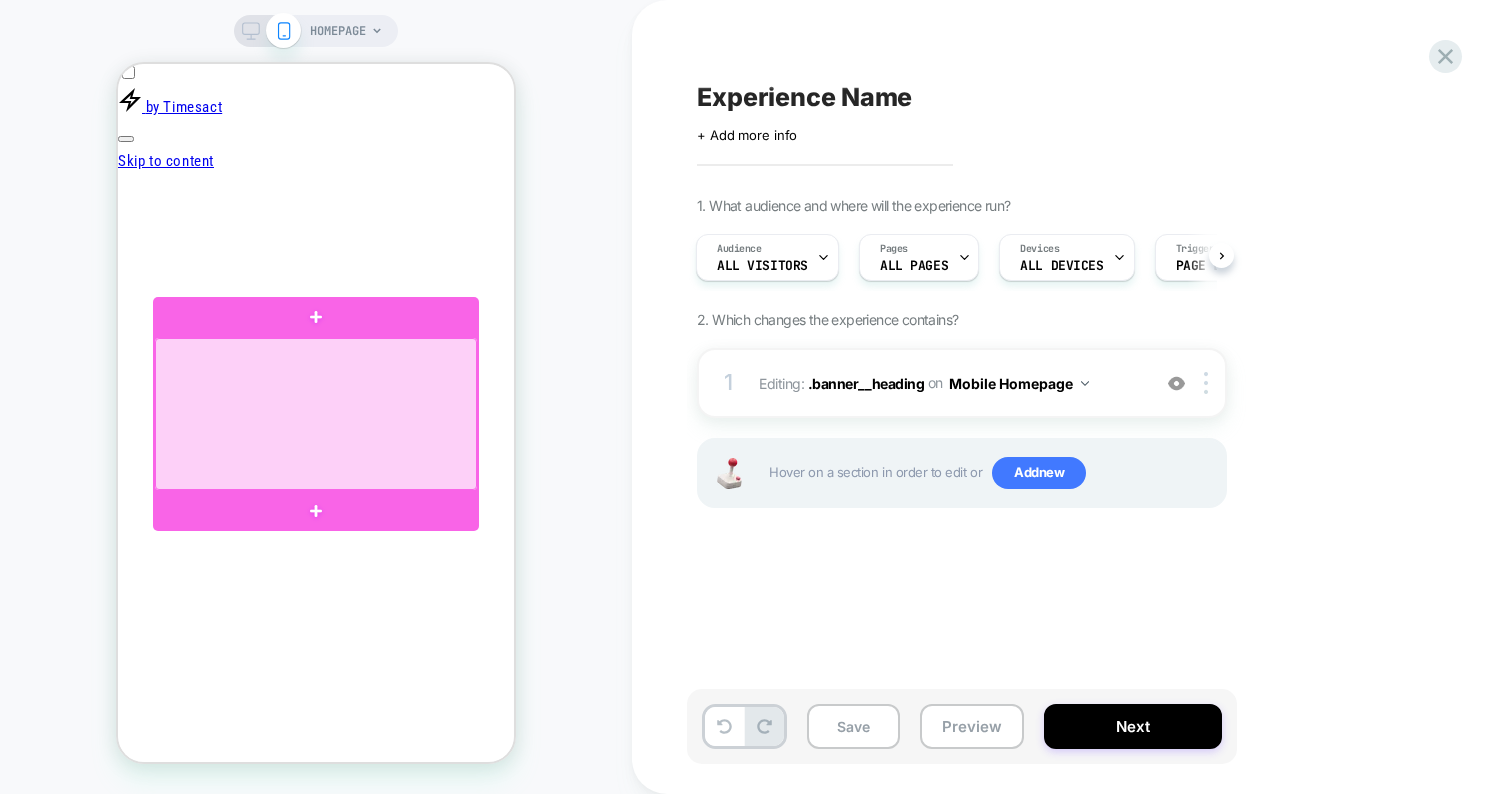 click at bounding box center (316, 414) 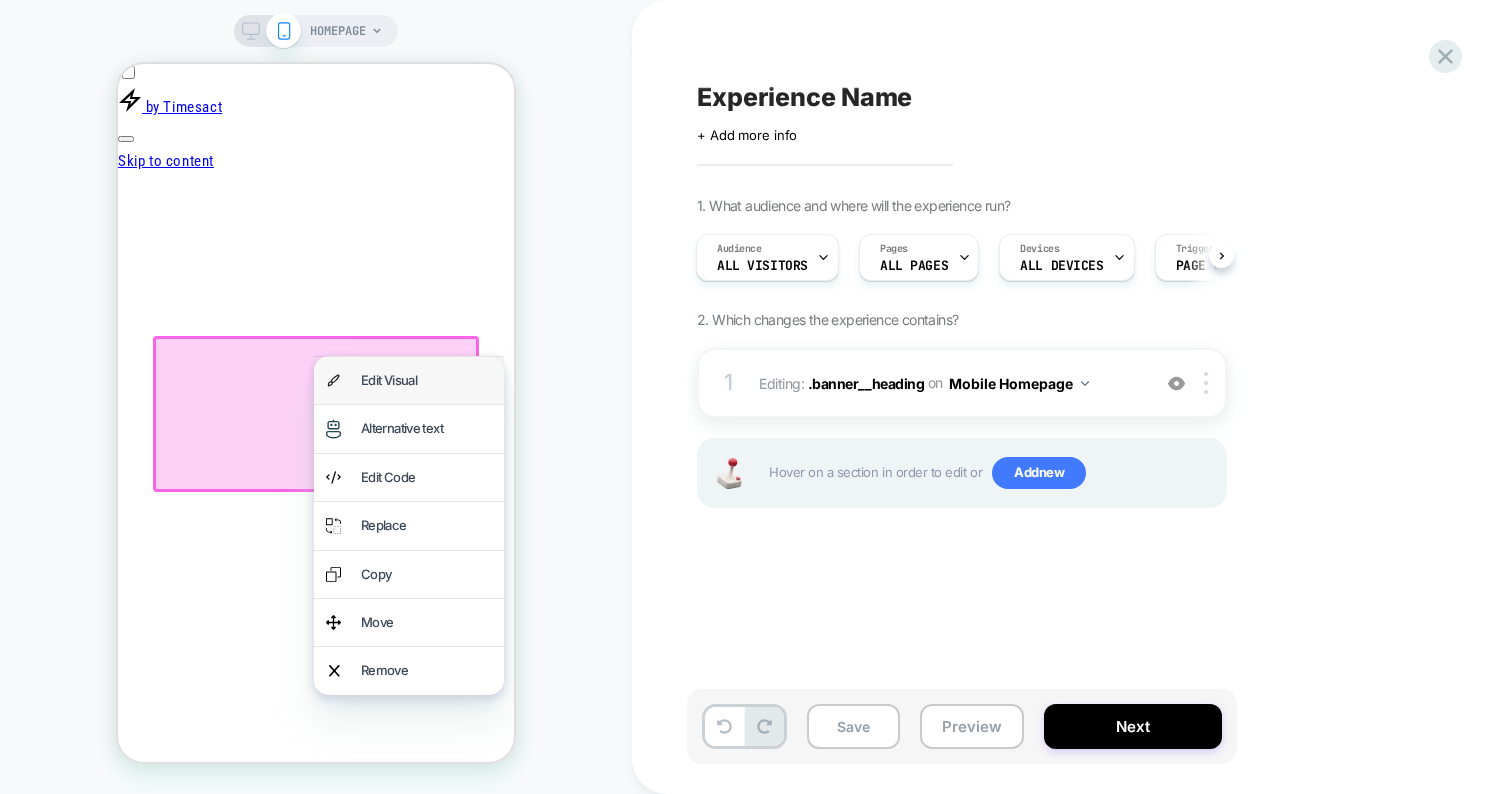 click on "Edit Visual" at bounding box center (426, 380) 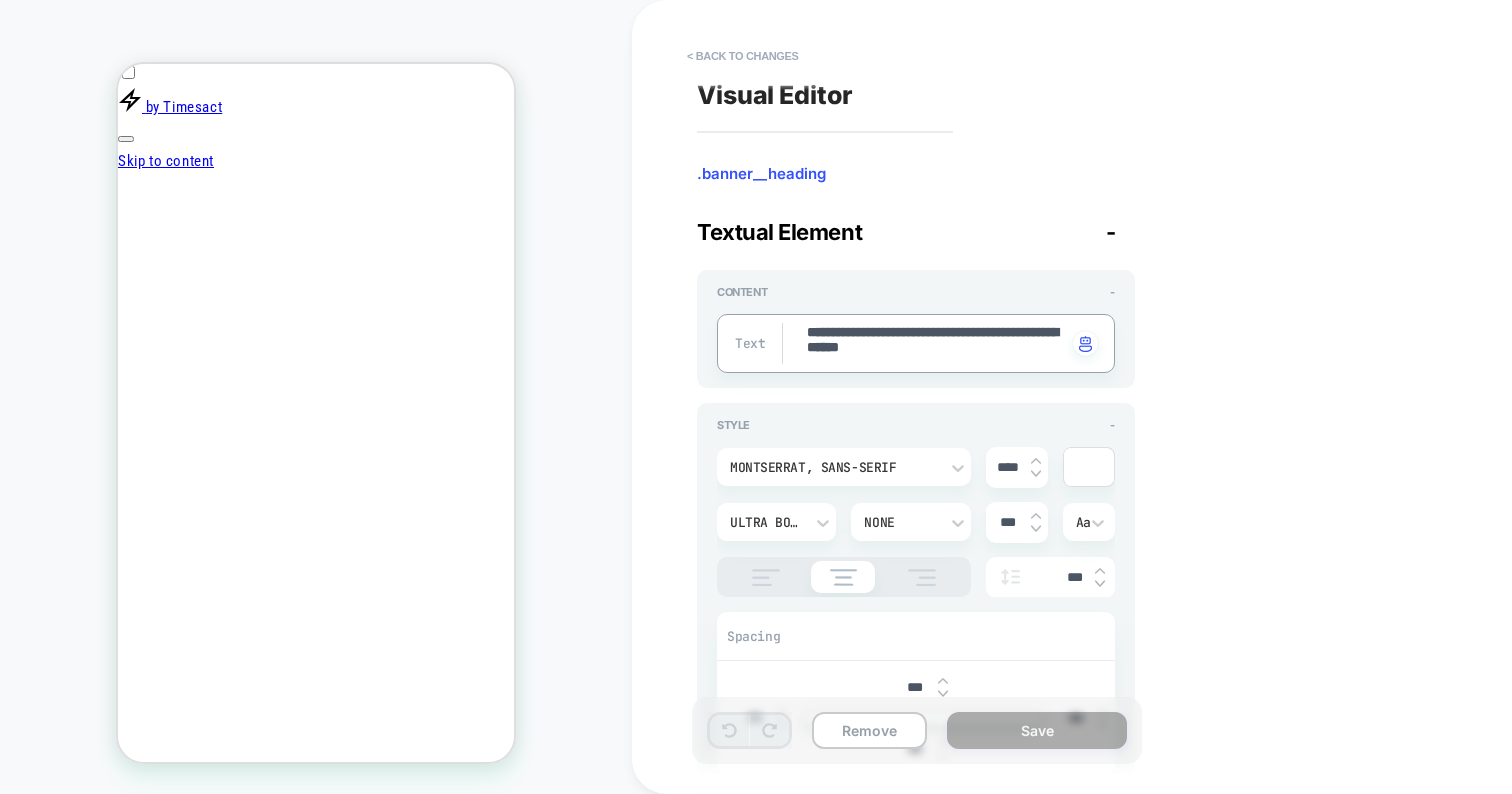 click on "**********" at bounding box center (936, 343) 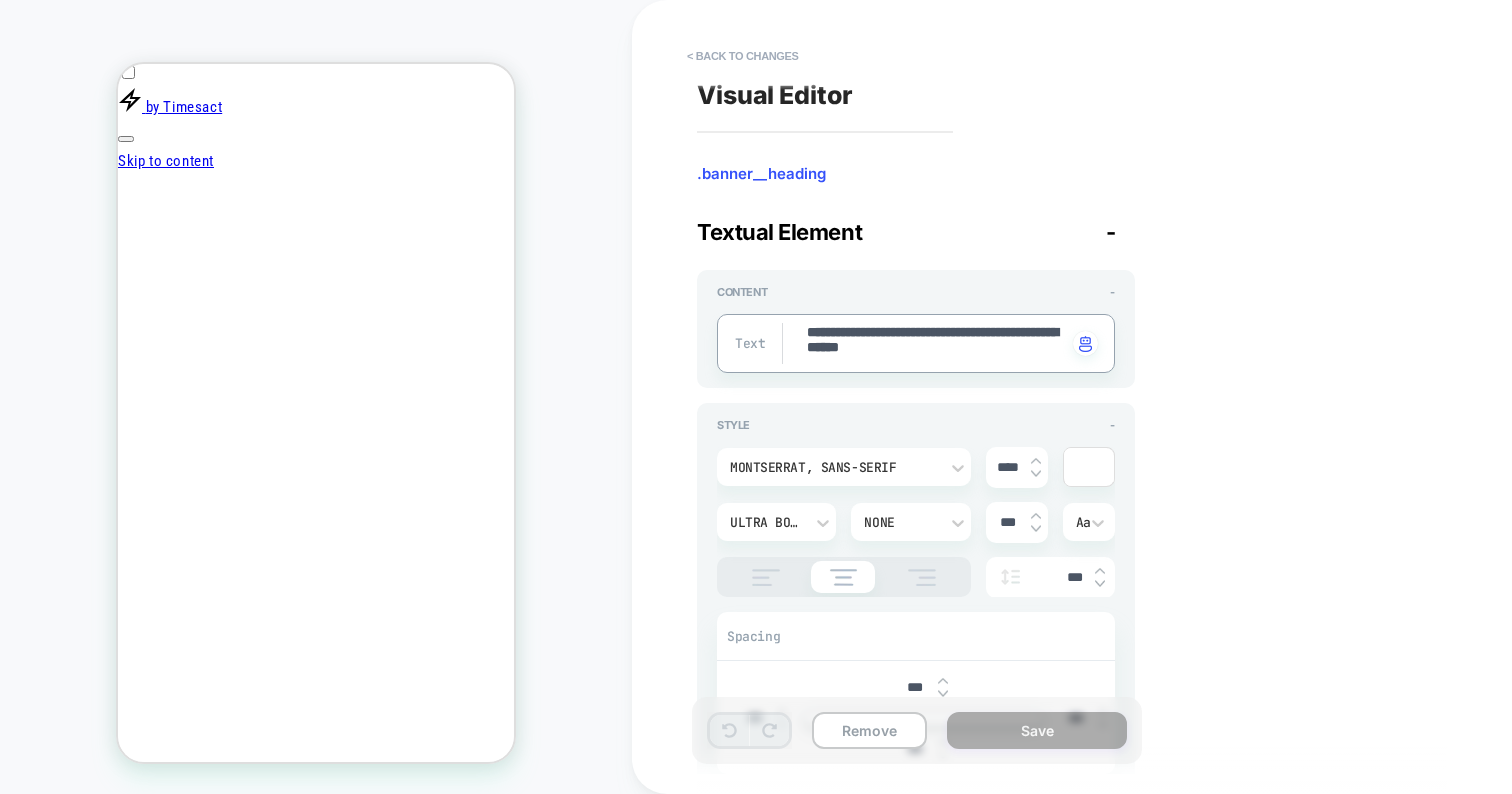 click on "**********" at bounding box center (936, 343) 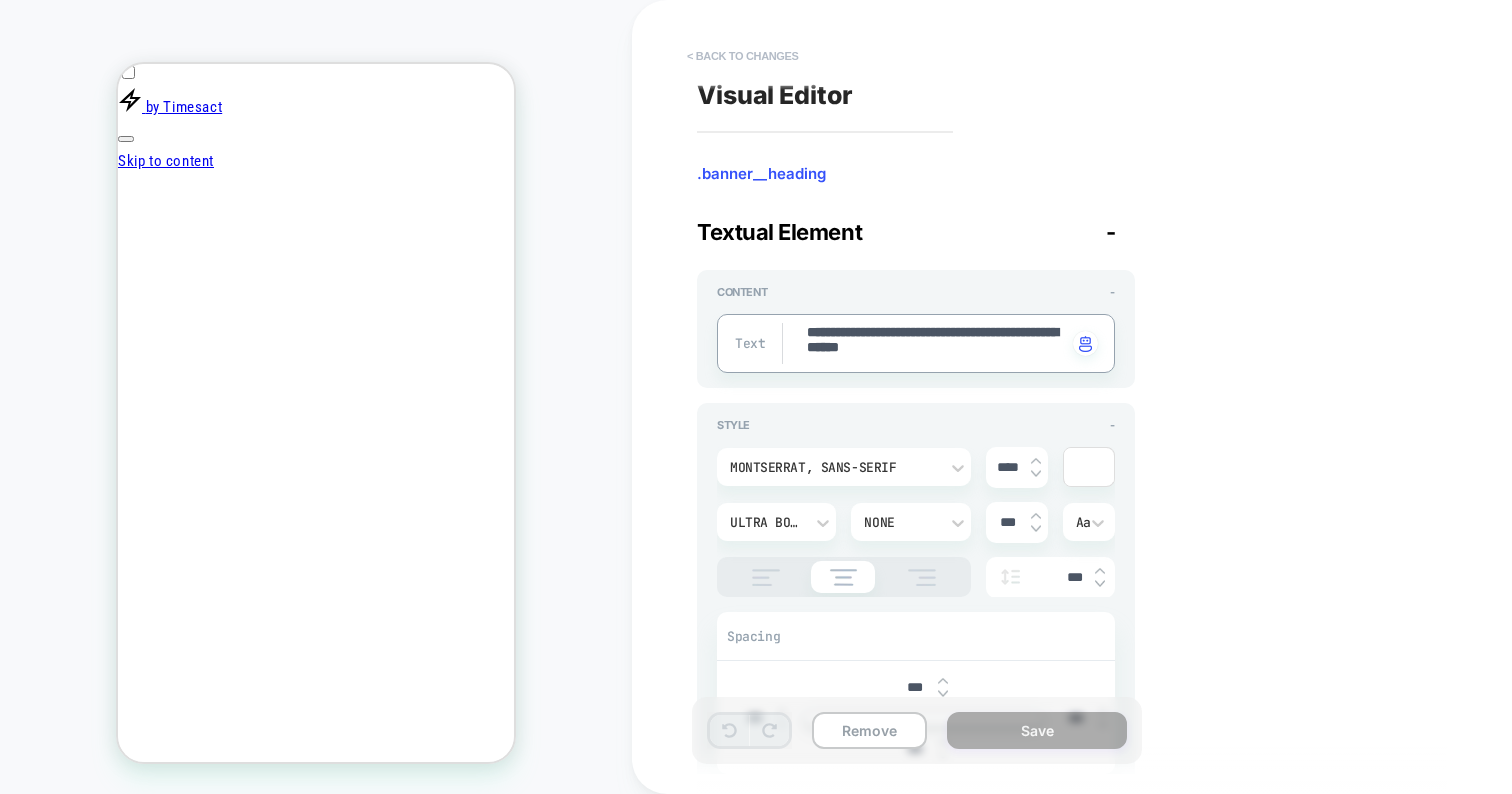 type on "*" 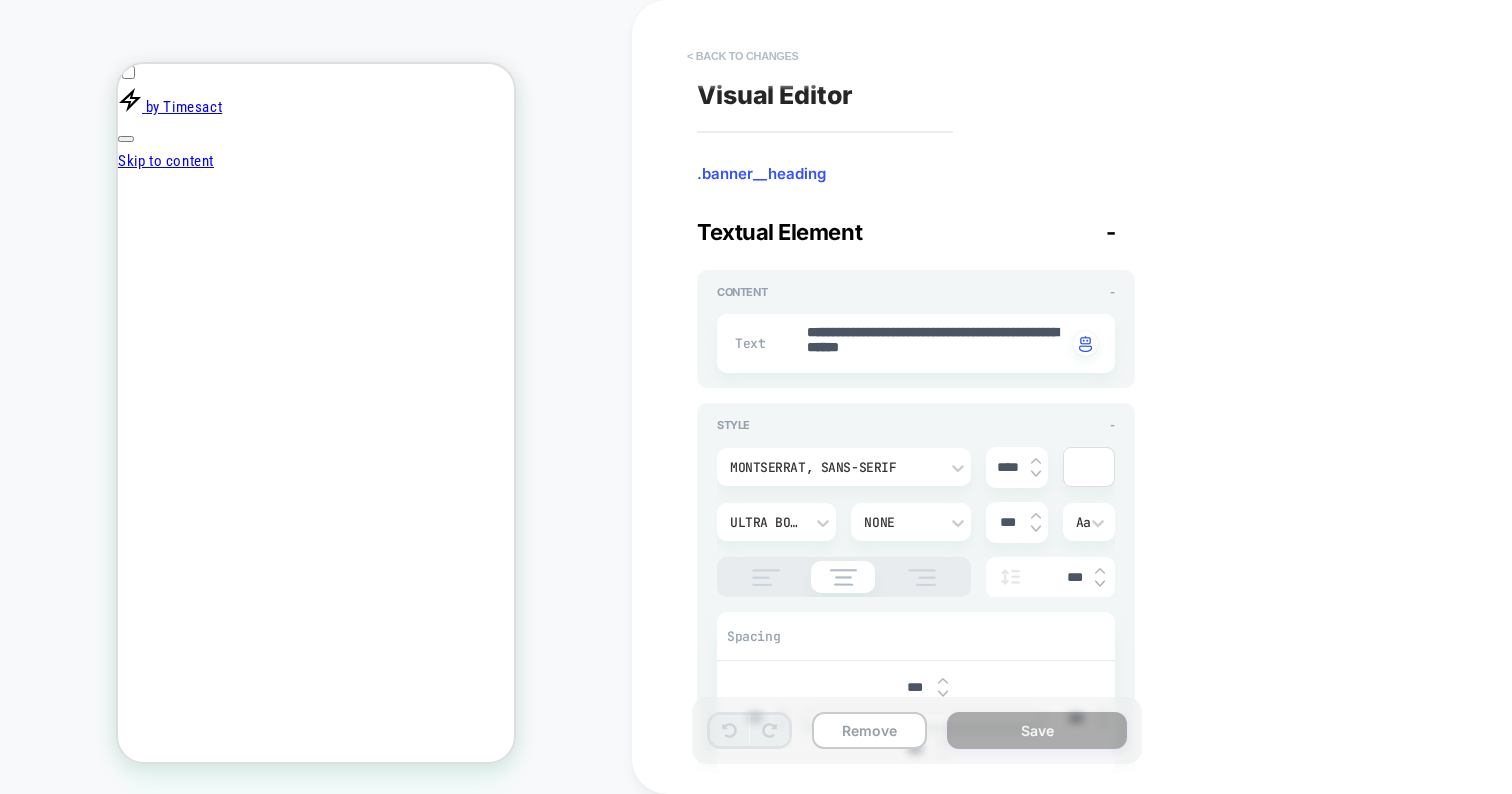 click on "< Back to changes" at bounding box center [743, 56] 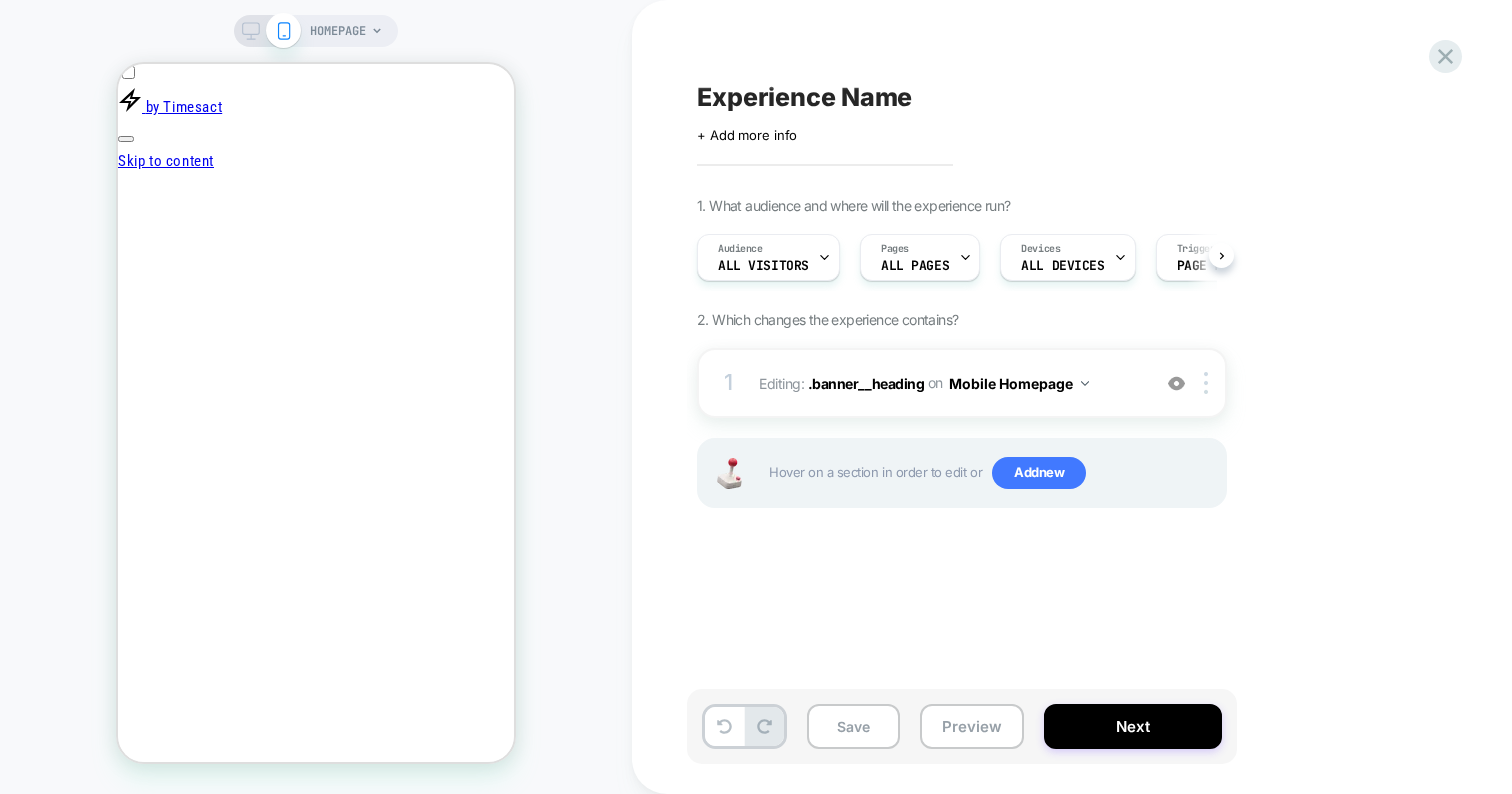 scroll, scrollTop: 0, scrollLeft: 1, axis: horizontal 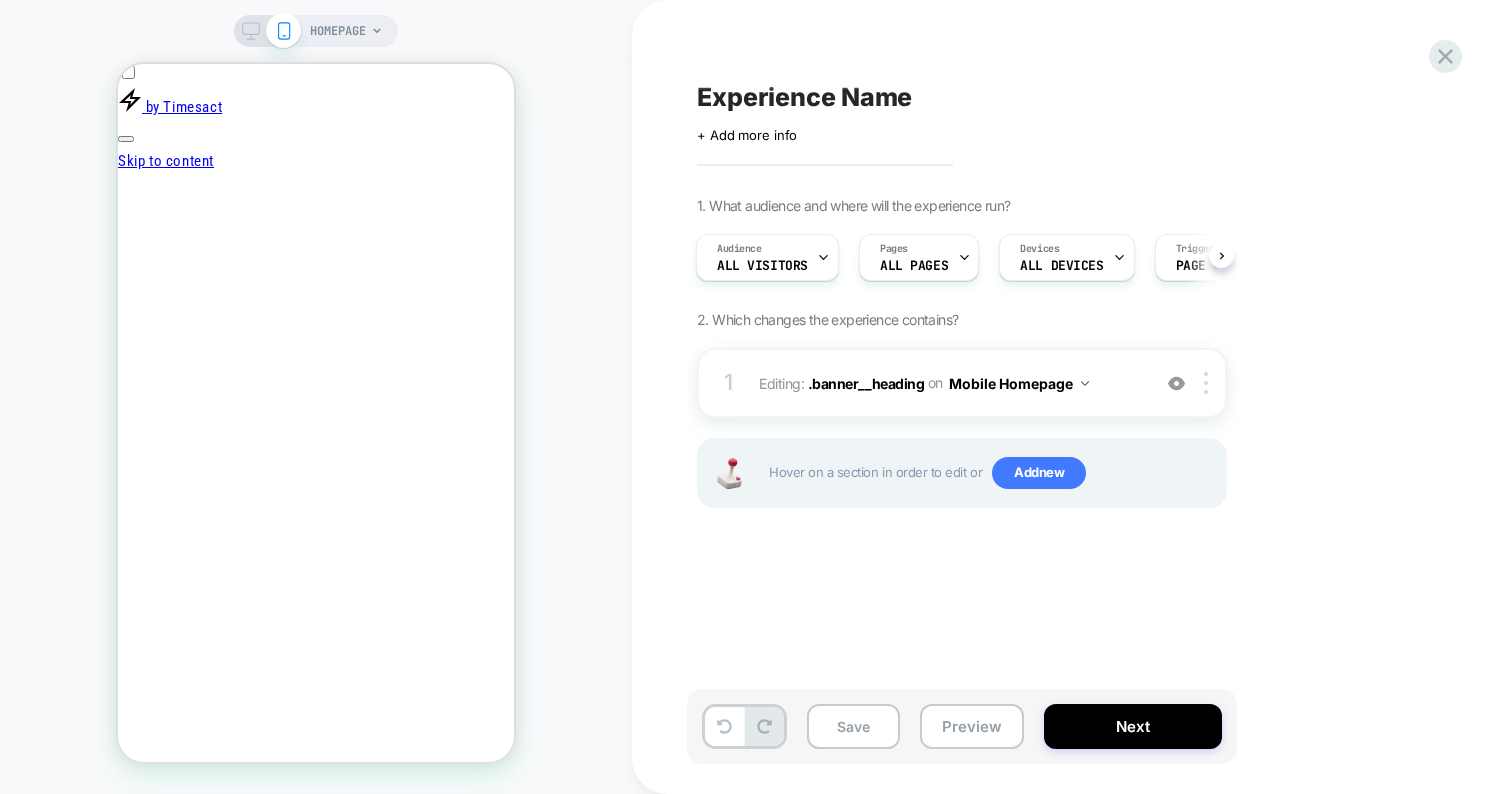 click on "Experience Name Click to edit experience details + Add more info 1. What audience and where will the experience run? Audience All Visitors Pages ALL PAGES Devices ALL DEVICES Trigger Page Load 2. Which changes the experience contains? 1 Editing :   .banner__heading .banner__heading   on Mobile Homepage Add Before Add After Delete Hover on a section in order to edit or  Add  new" at bounding box center [1062, 397] 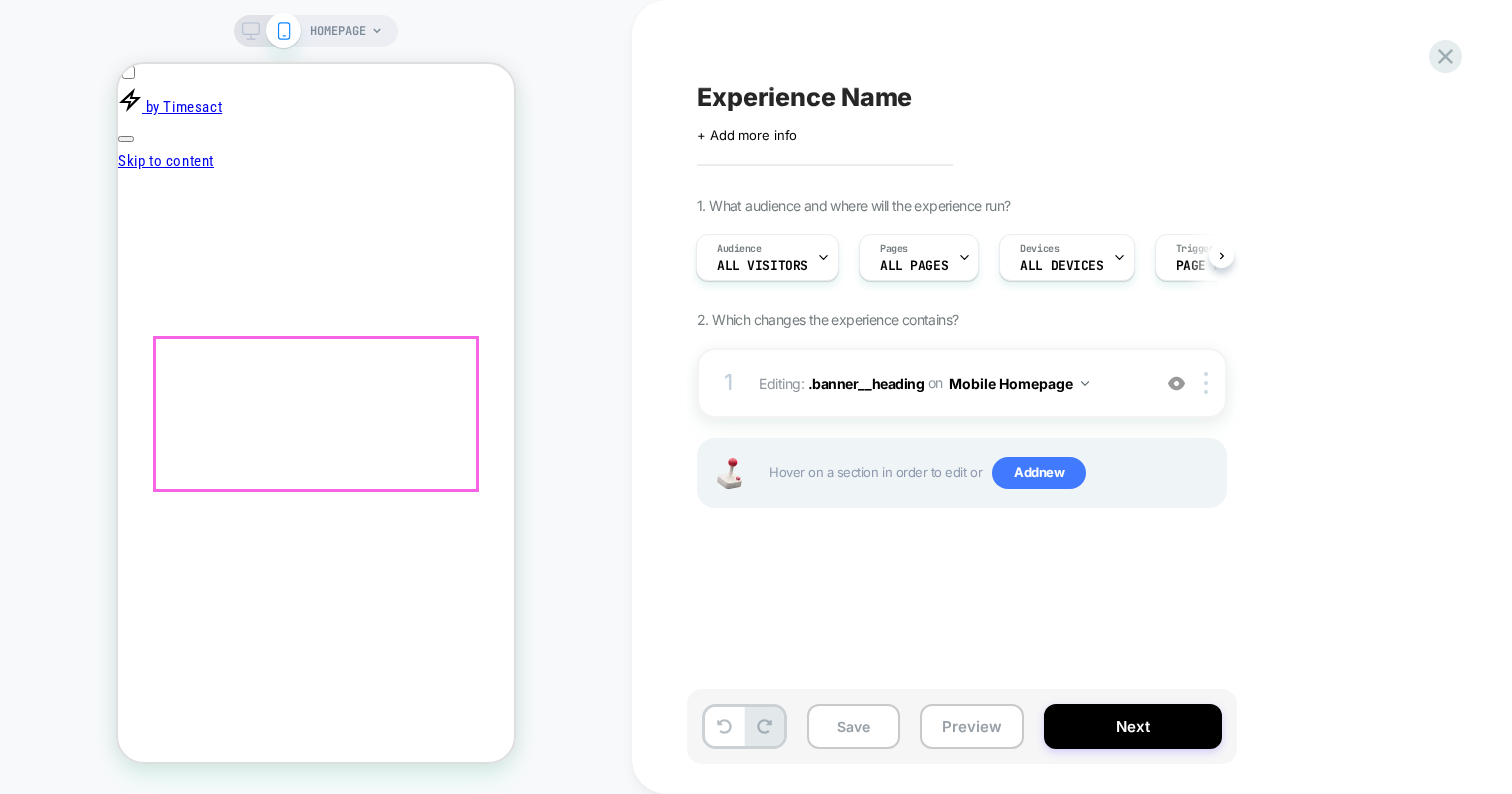 drag, startPoint x: 1586, startPoint y: 114, endPoint x: 329, endPoint y: 396, distance: 1288.2441 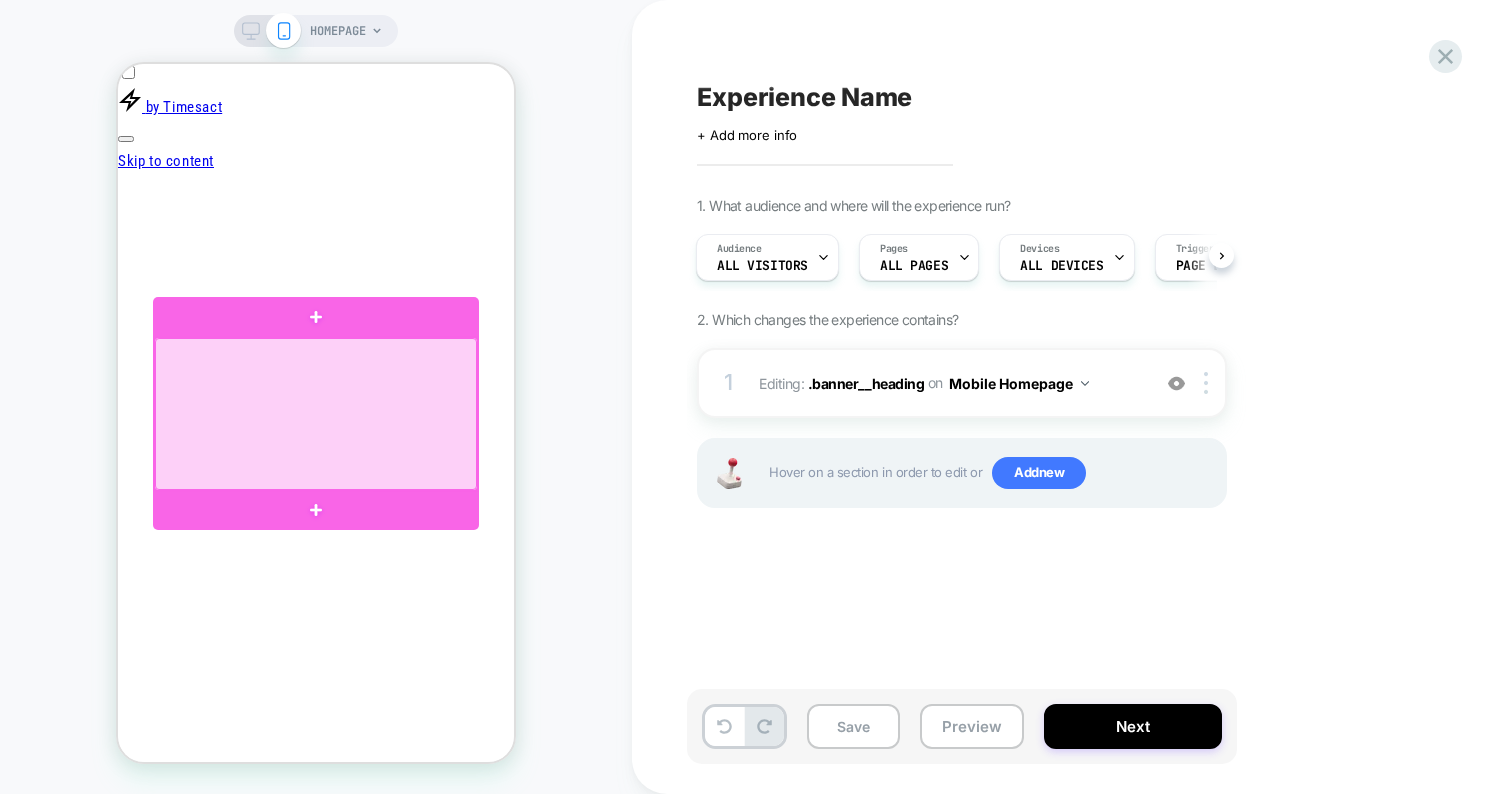 click at bounding box center [316, 414] 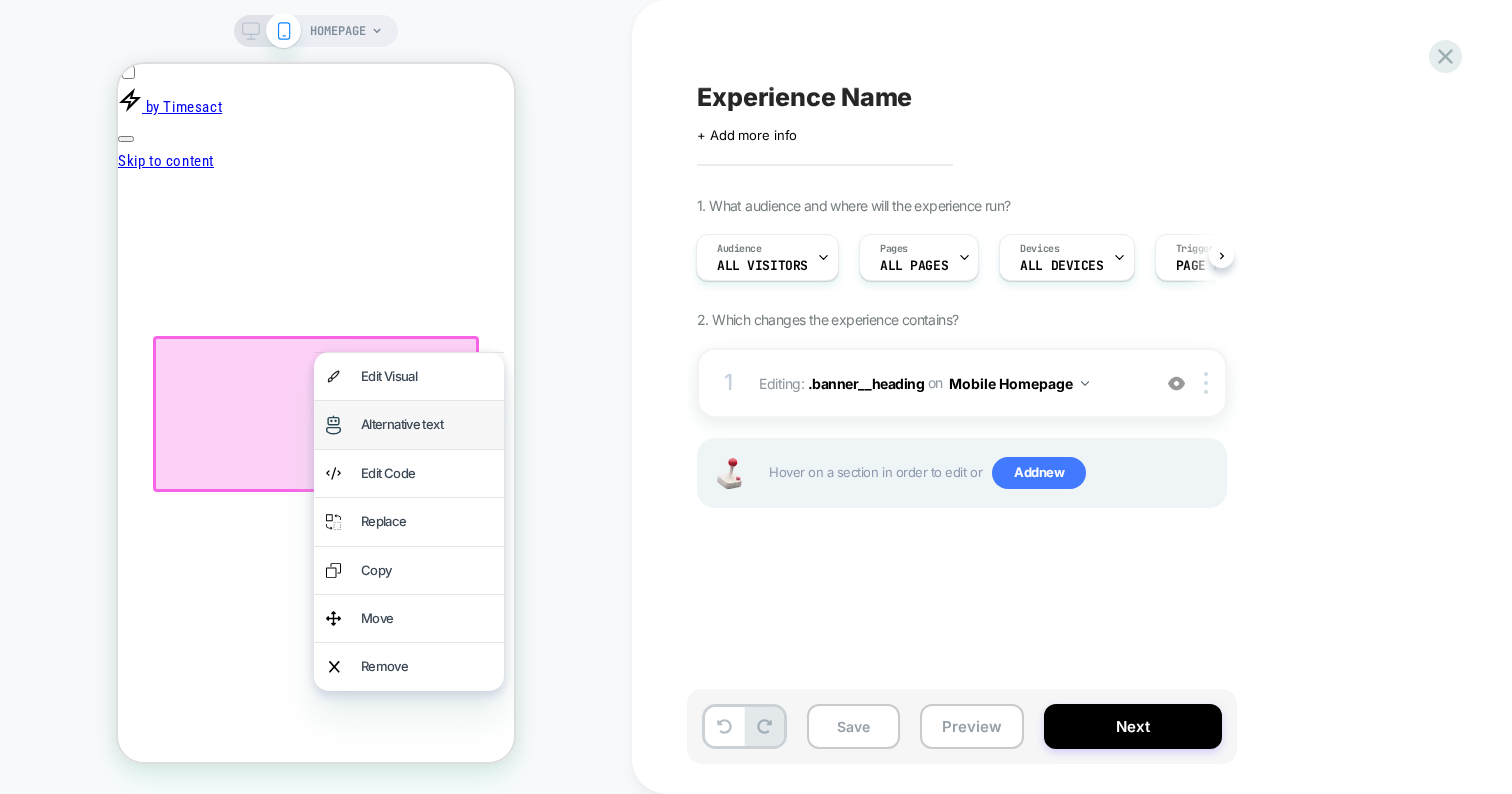 click at bounding box center (333, 424) 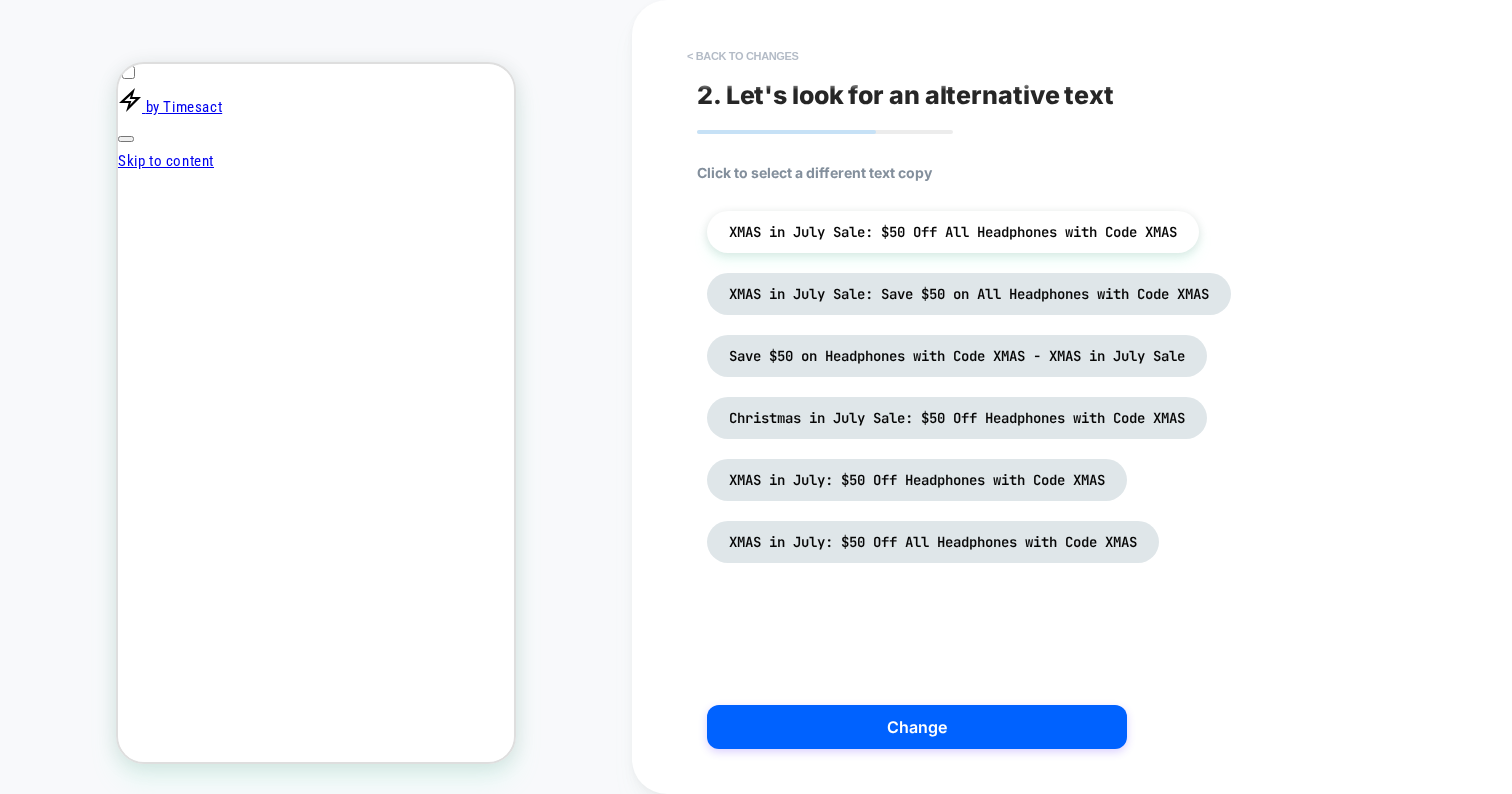 click on "< Back to changes" at bounding box center (743, 56) 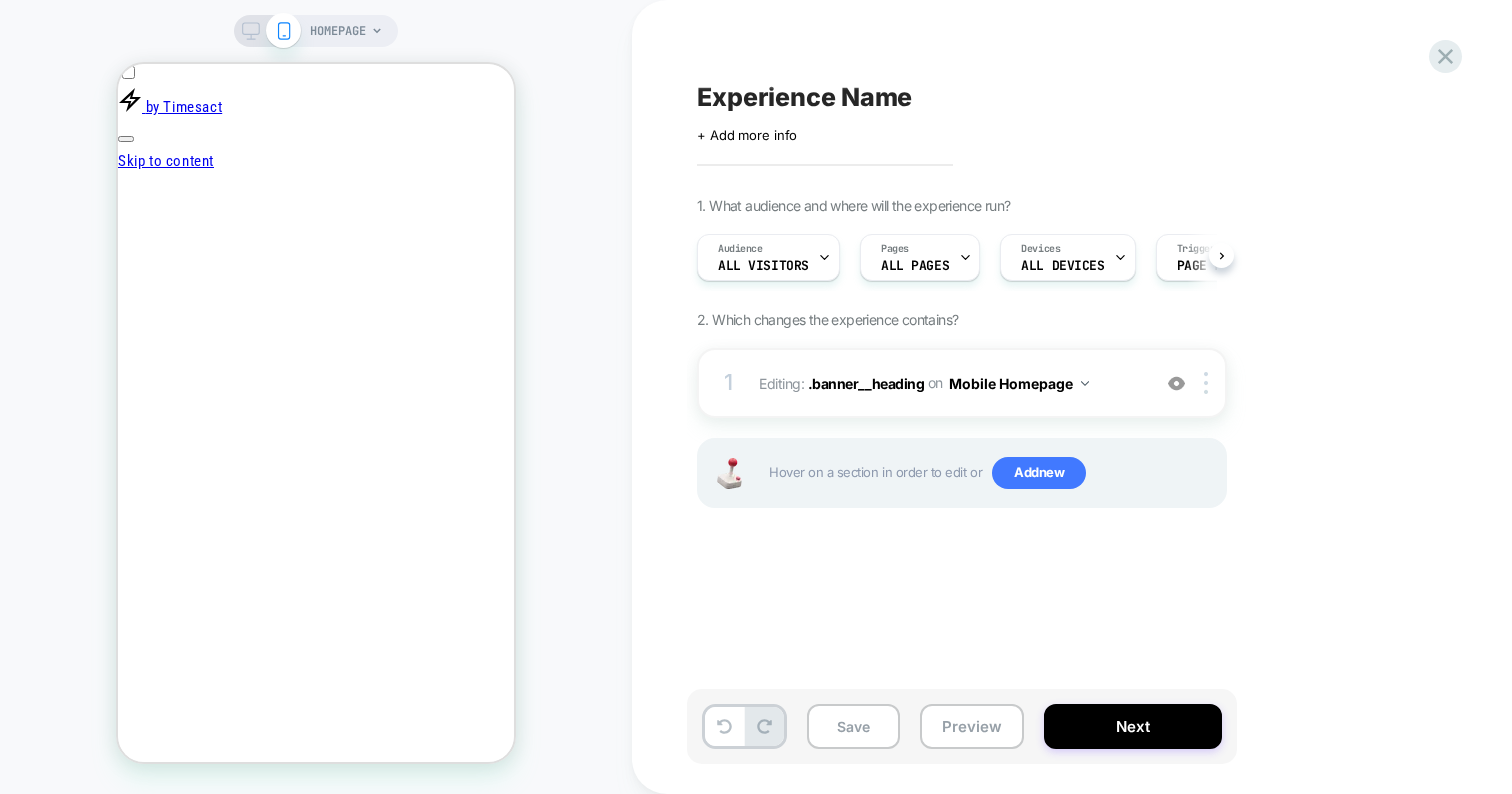 scroll, scrollTop: 0, scrollLeft: 1, axis: horizontal 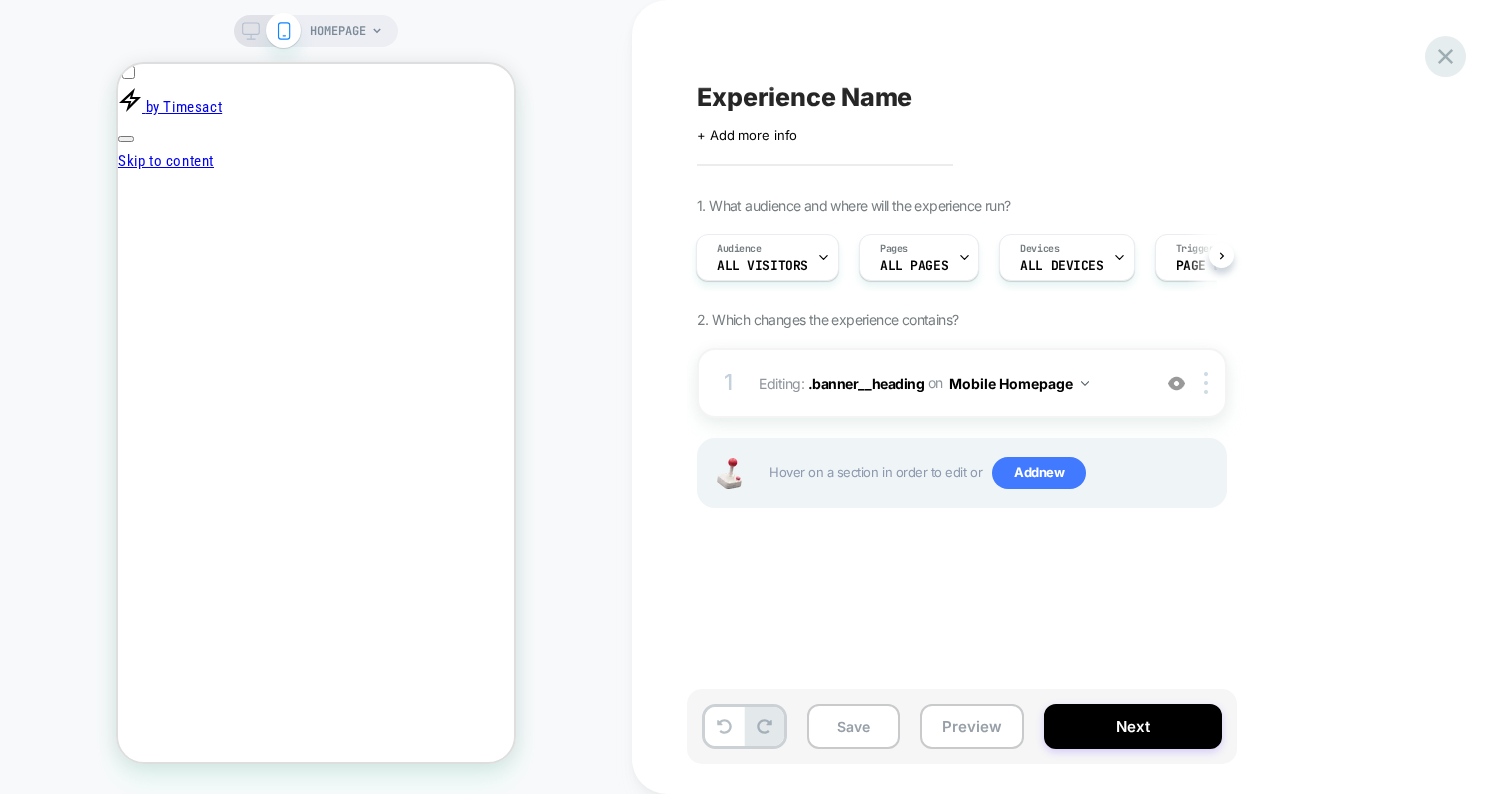 click 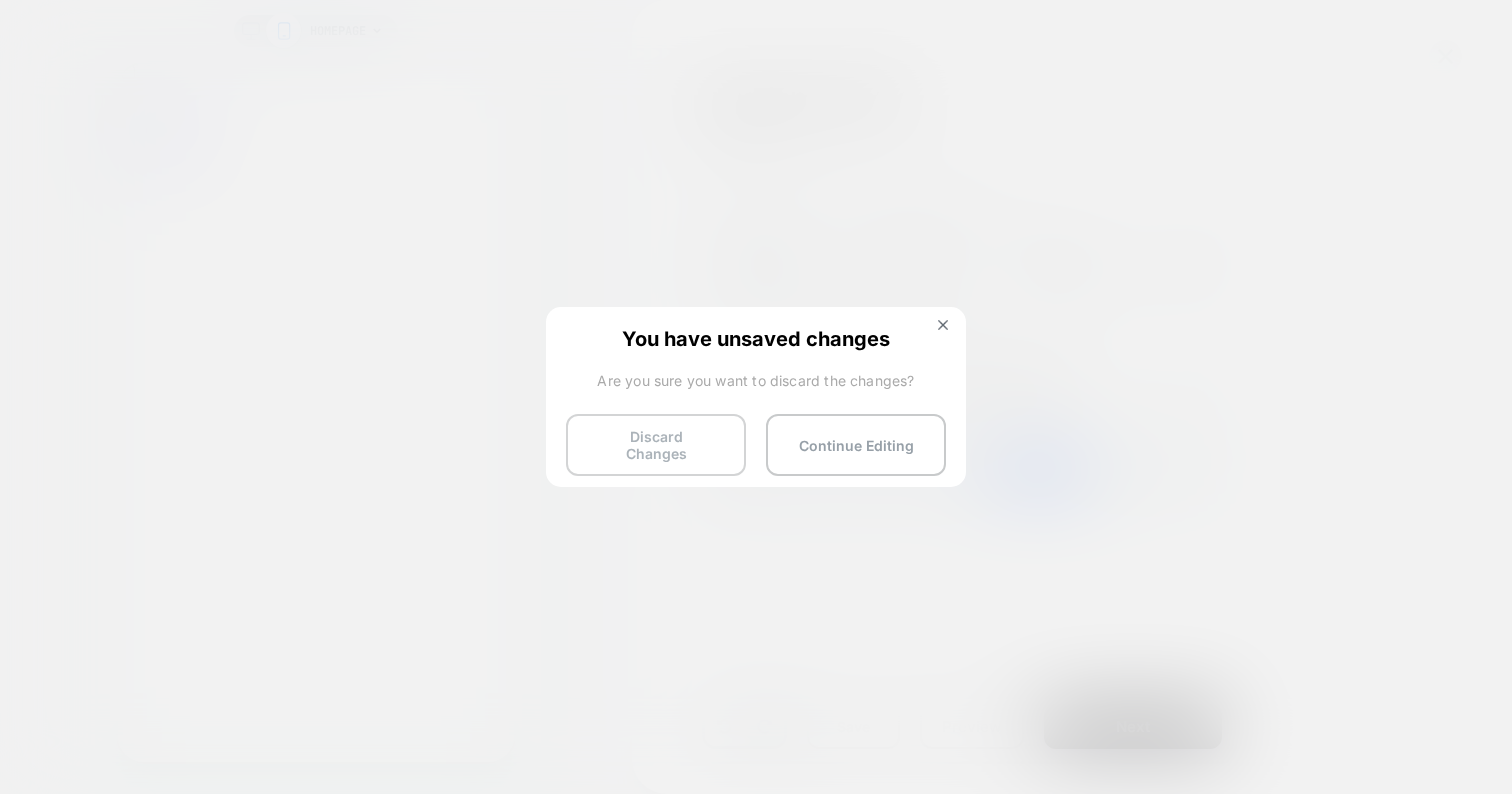 click on "Discard Changes" at bounding box center (656, 445) 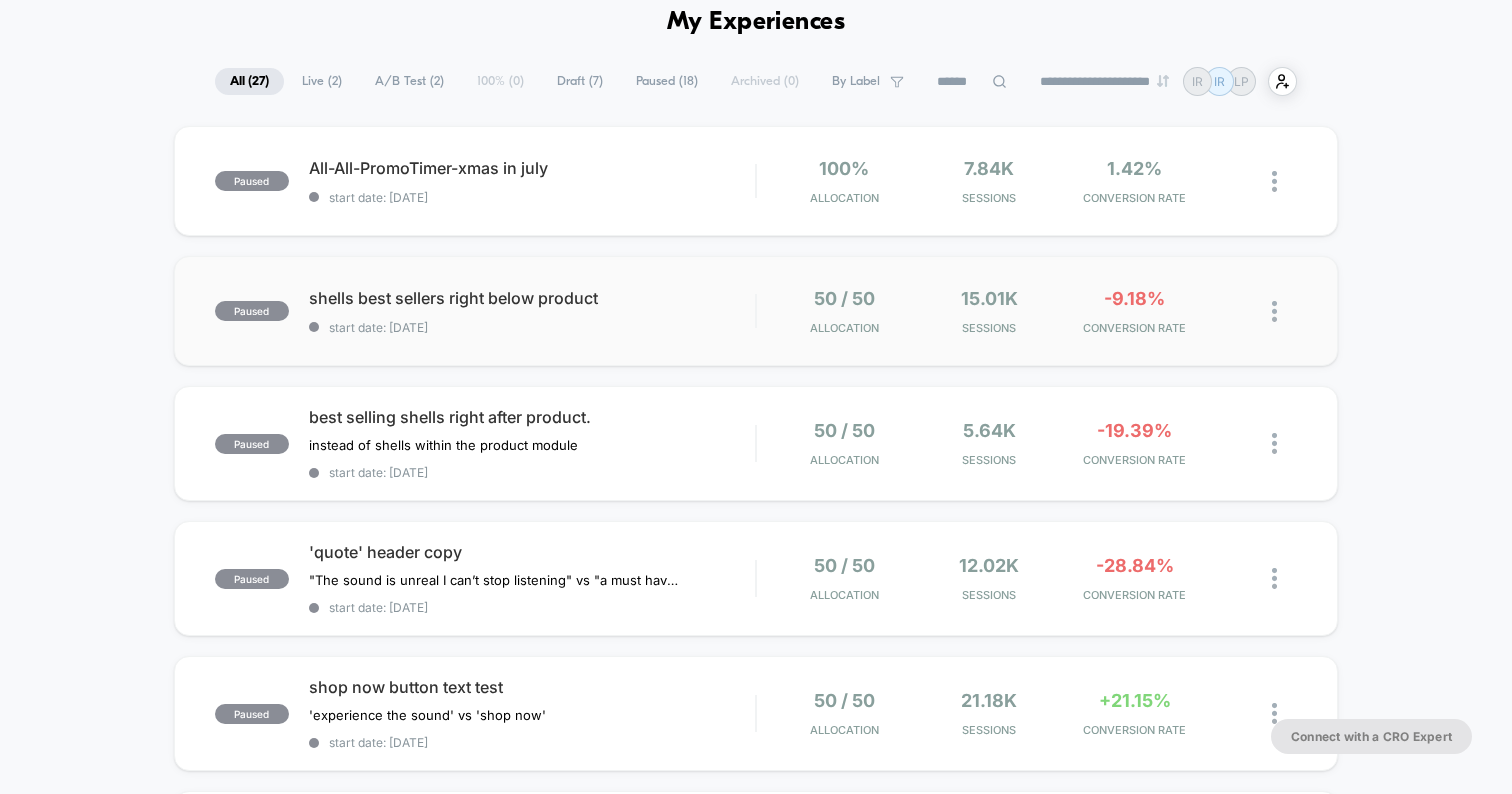 scroll, scrollTop: 96, scrollLeft: 0, axis: vertical 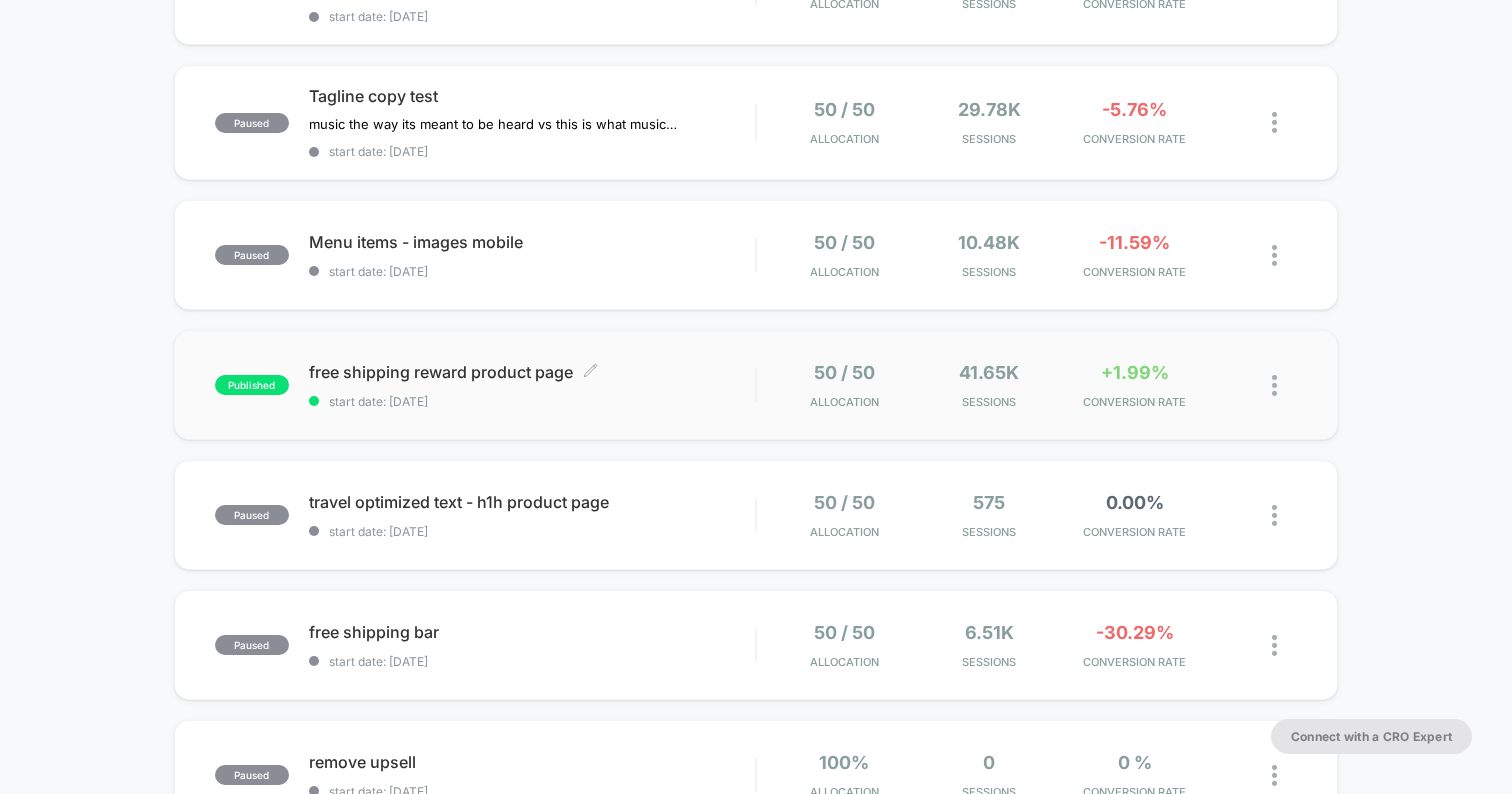 click on "free shipping reward product page Click to edit experience details Click to edit experience details start date: [DATE]" at bounding box center [532, 385] 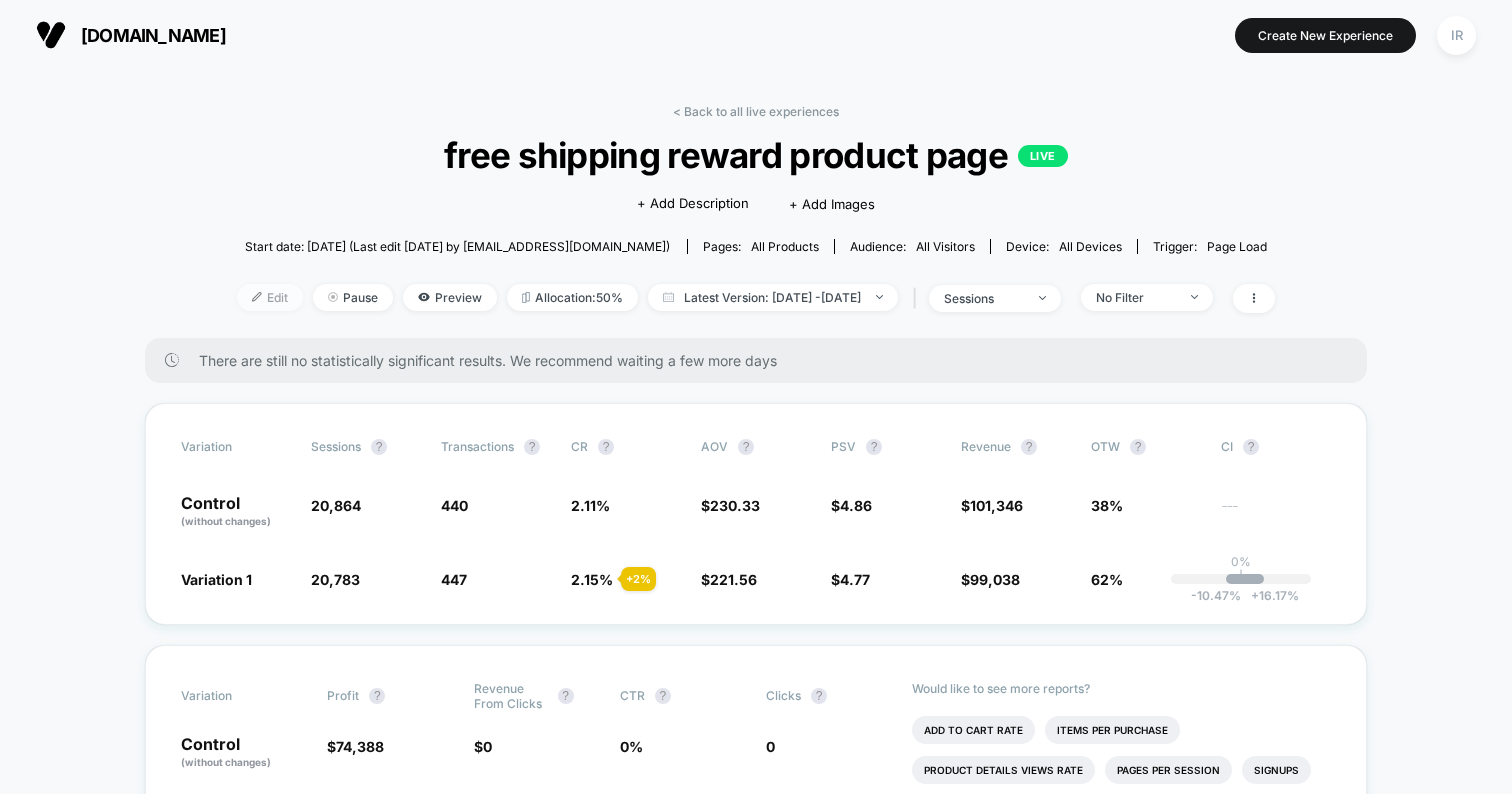 click on "Edit" at bounding box center (270, 297) 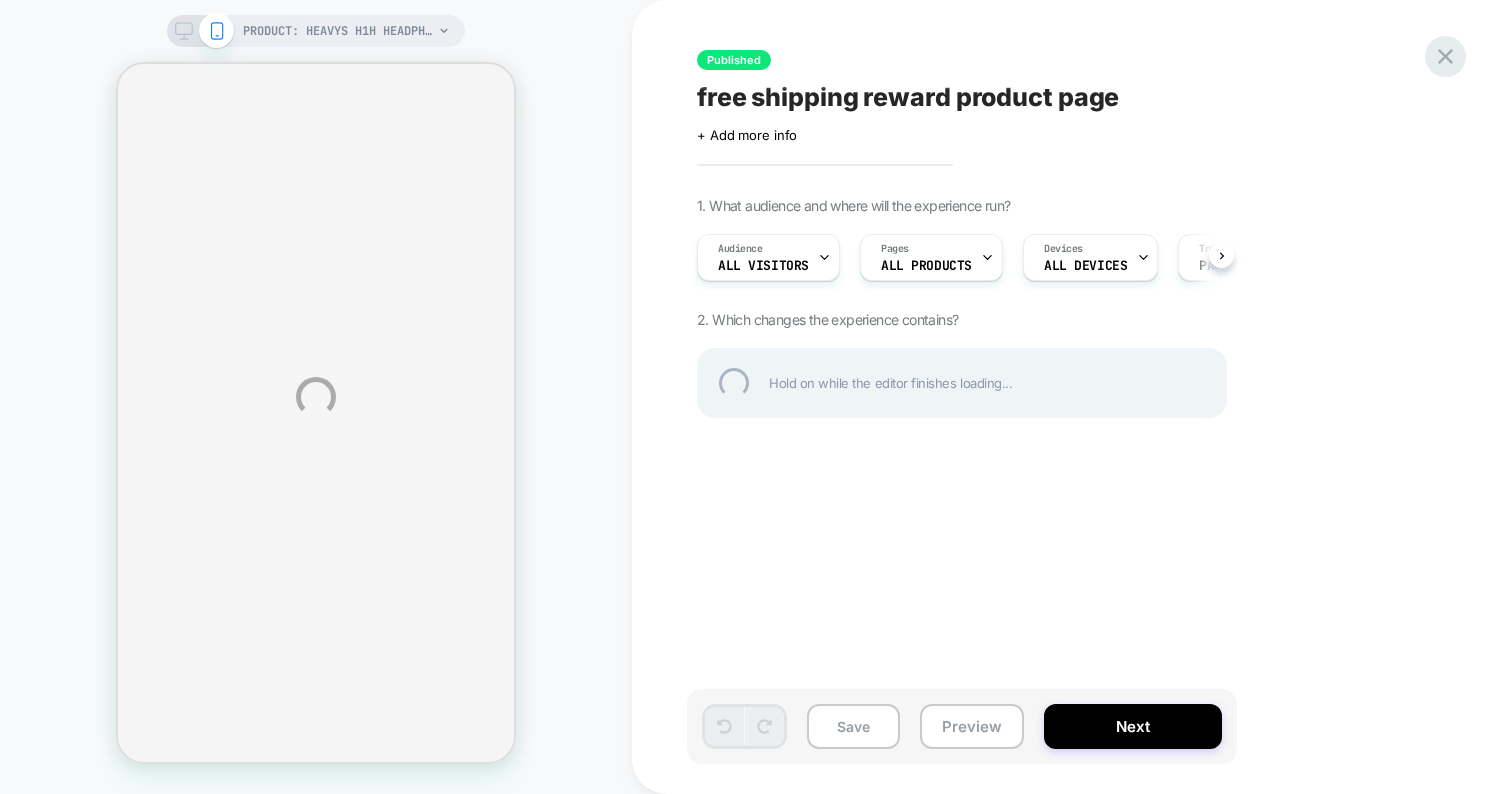 click at bounding box center [1445, 56] 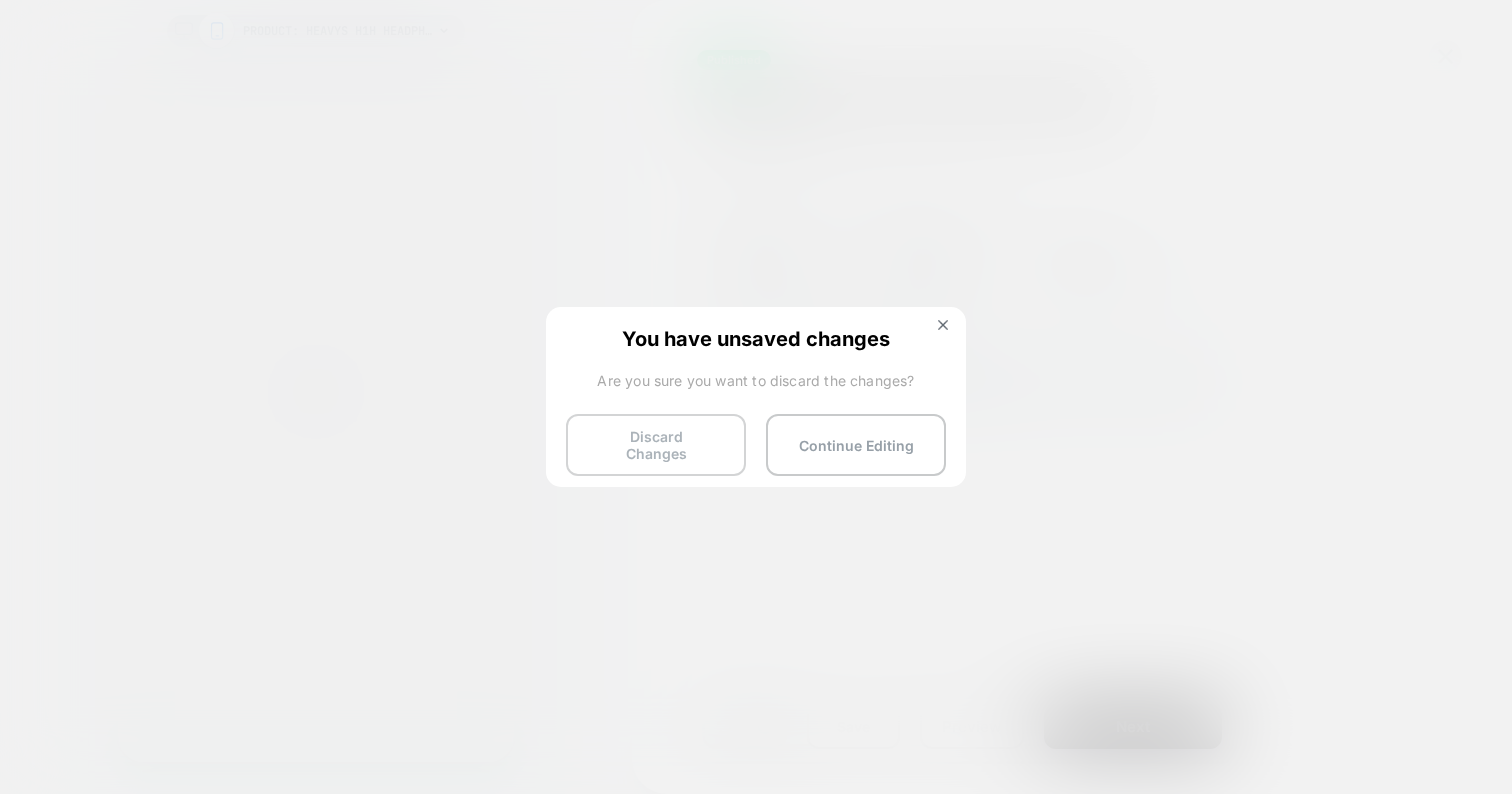 click on "Discard Changes" at bounding box center (656, 445) 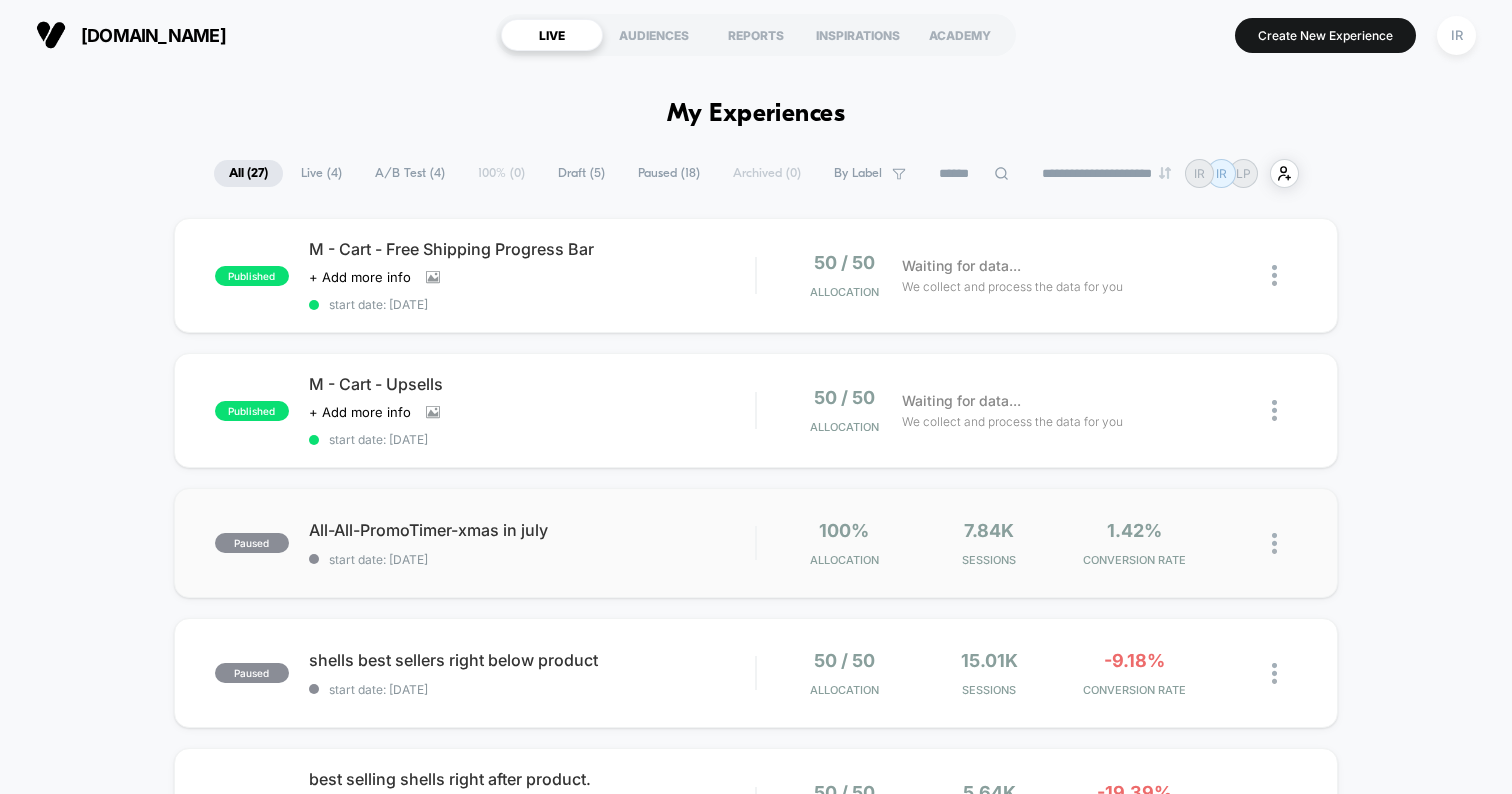 scroll, scrollTop: 0, scrollLeft: 0, axis: both 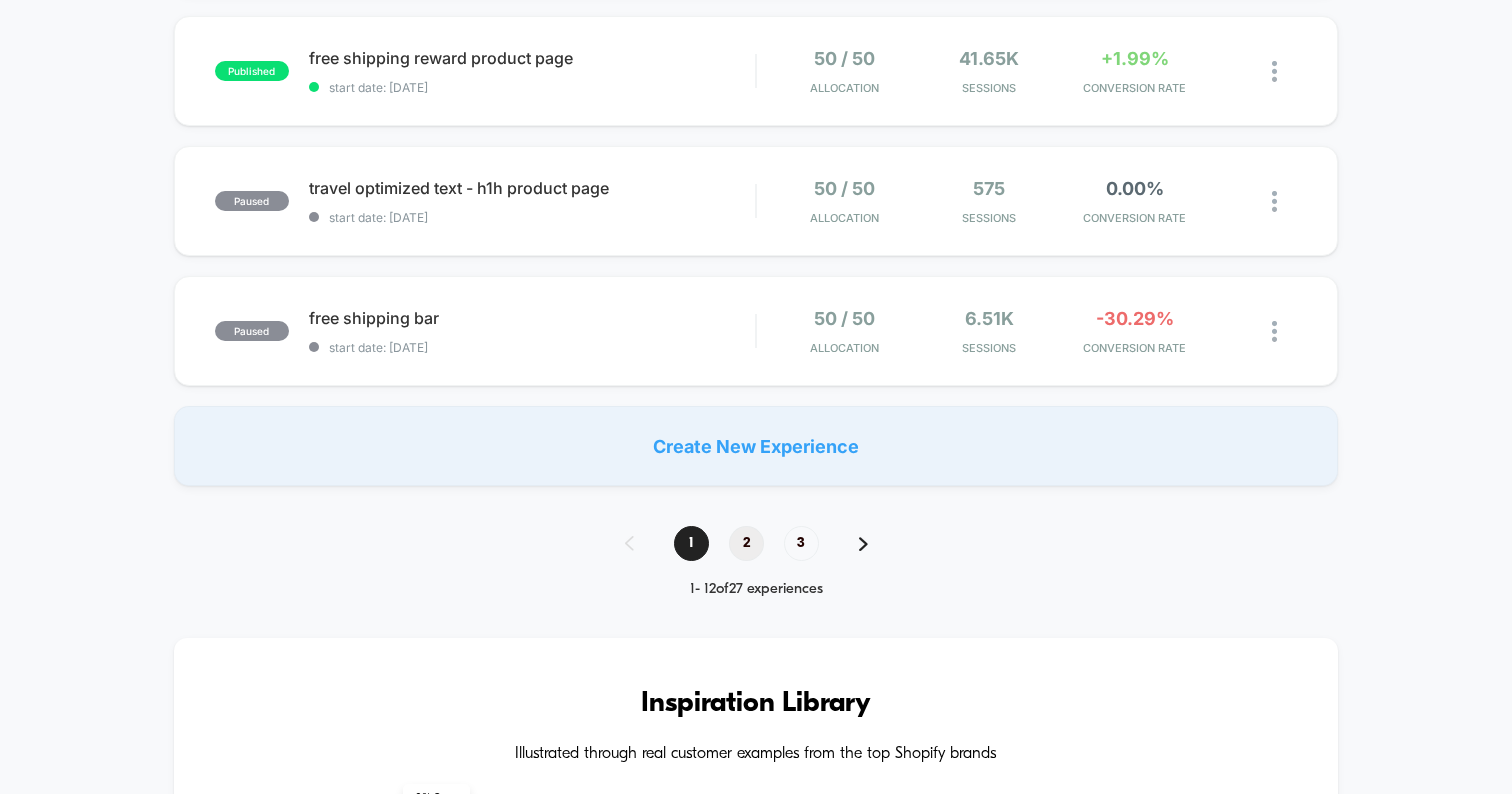 click on "2" at bounding box center (746, 543) 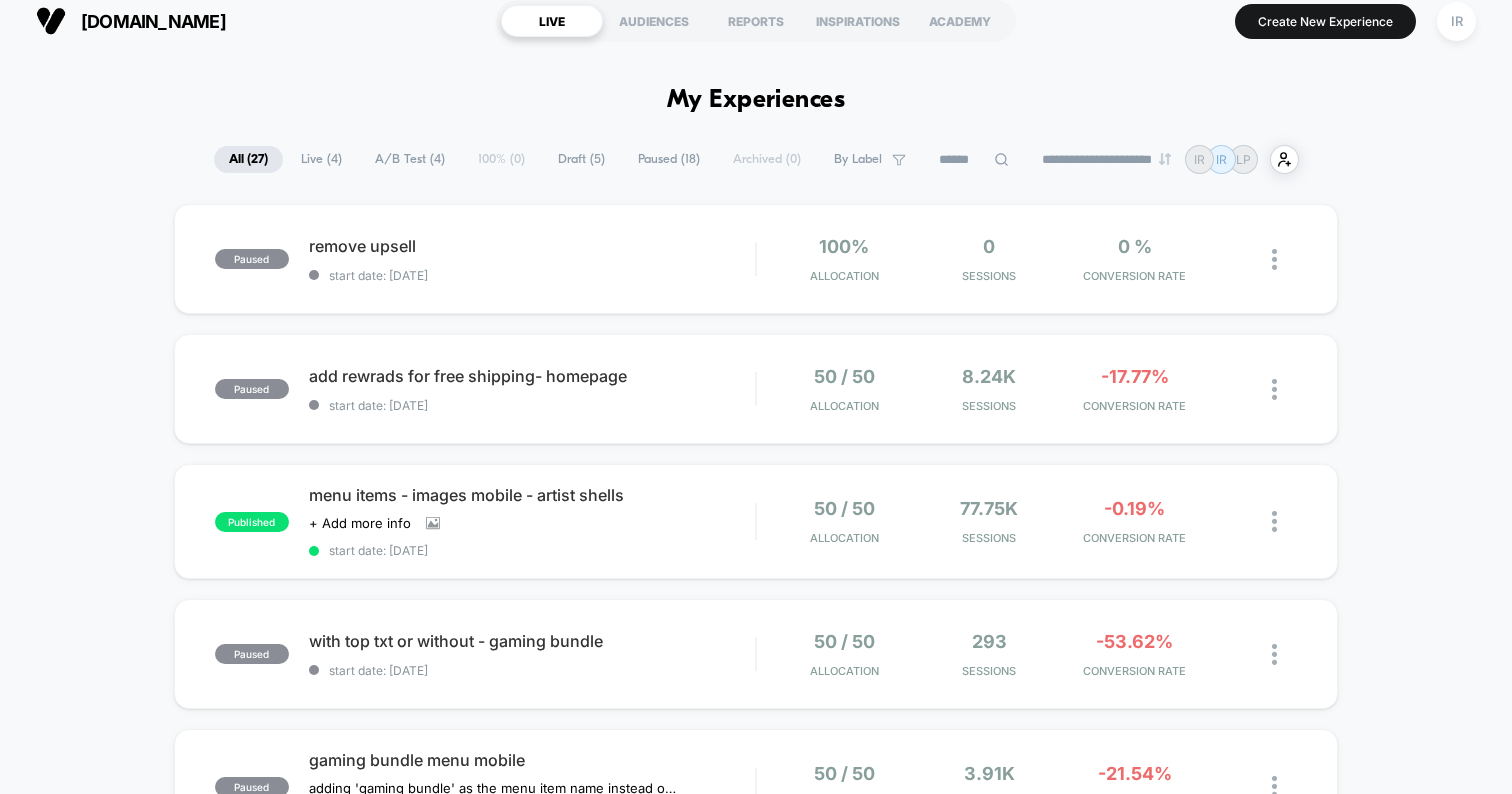 scroll, scrollTop: 1404, scrollLeft: 0, axis: vertical 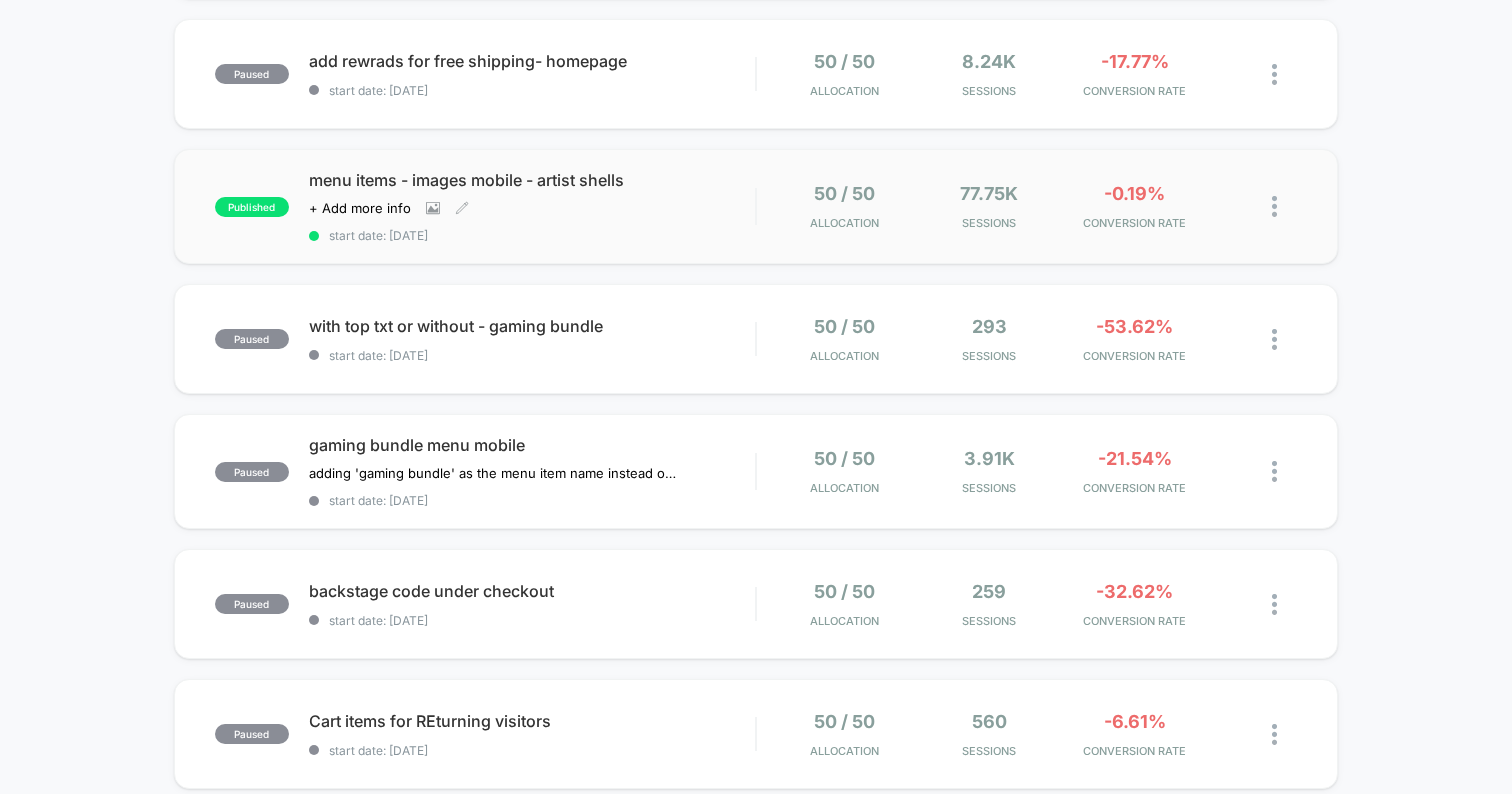 click on "menu items - images mobile - artist shells Click to view images Click to edit experience details + Add more info start date: [DATE]" at bounding box center (532, 206) 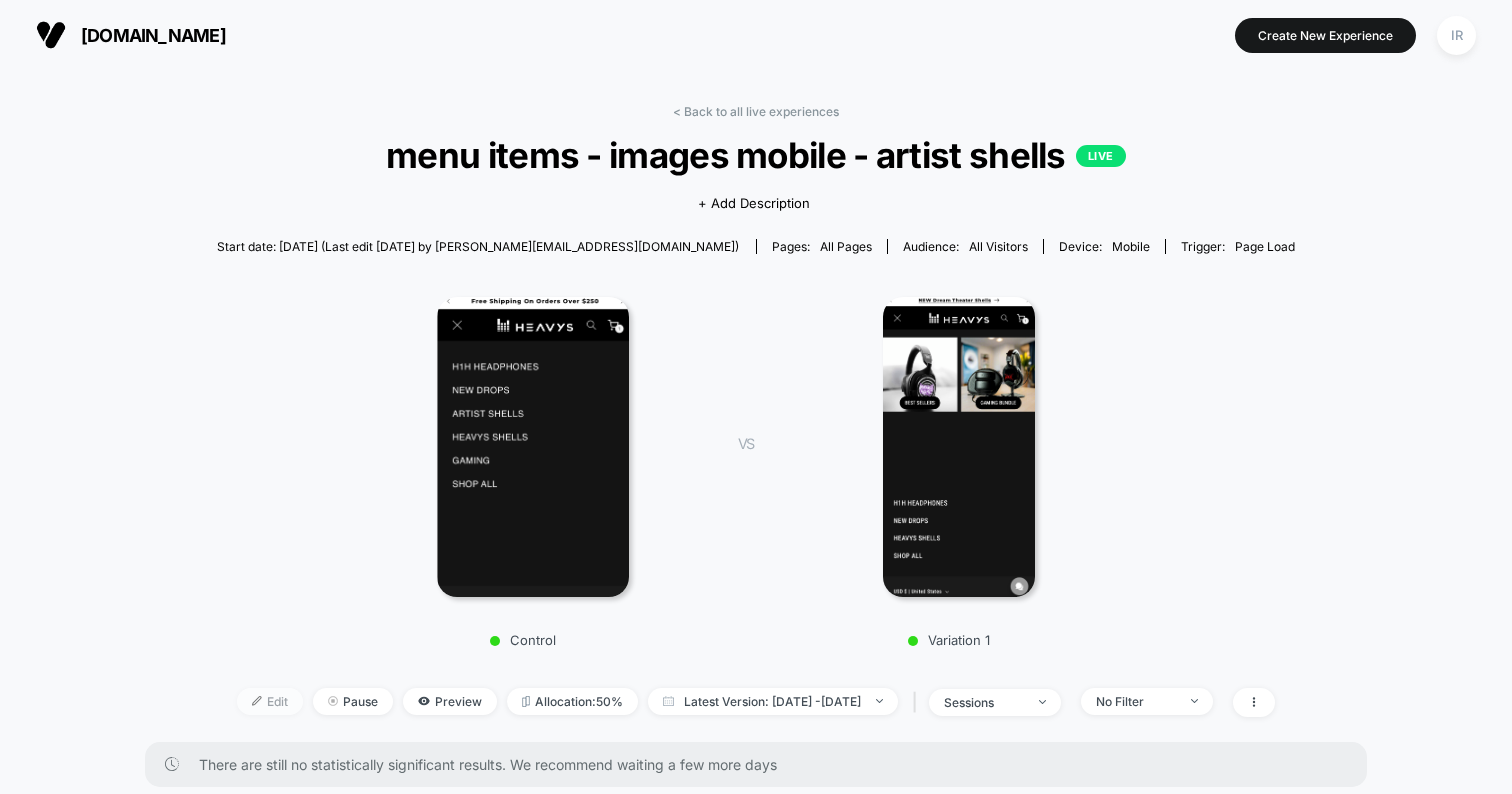 click on "Edit" at bounding box center (270, 701) 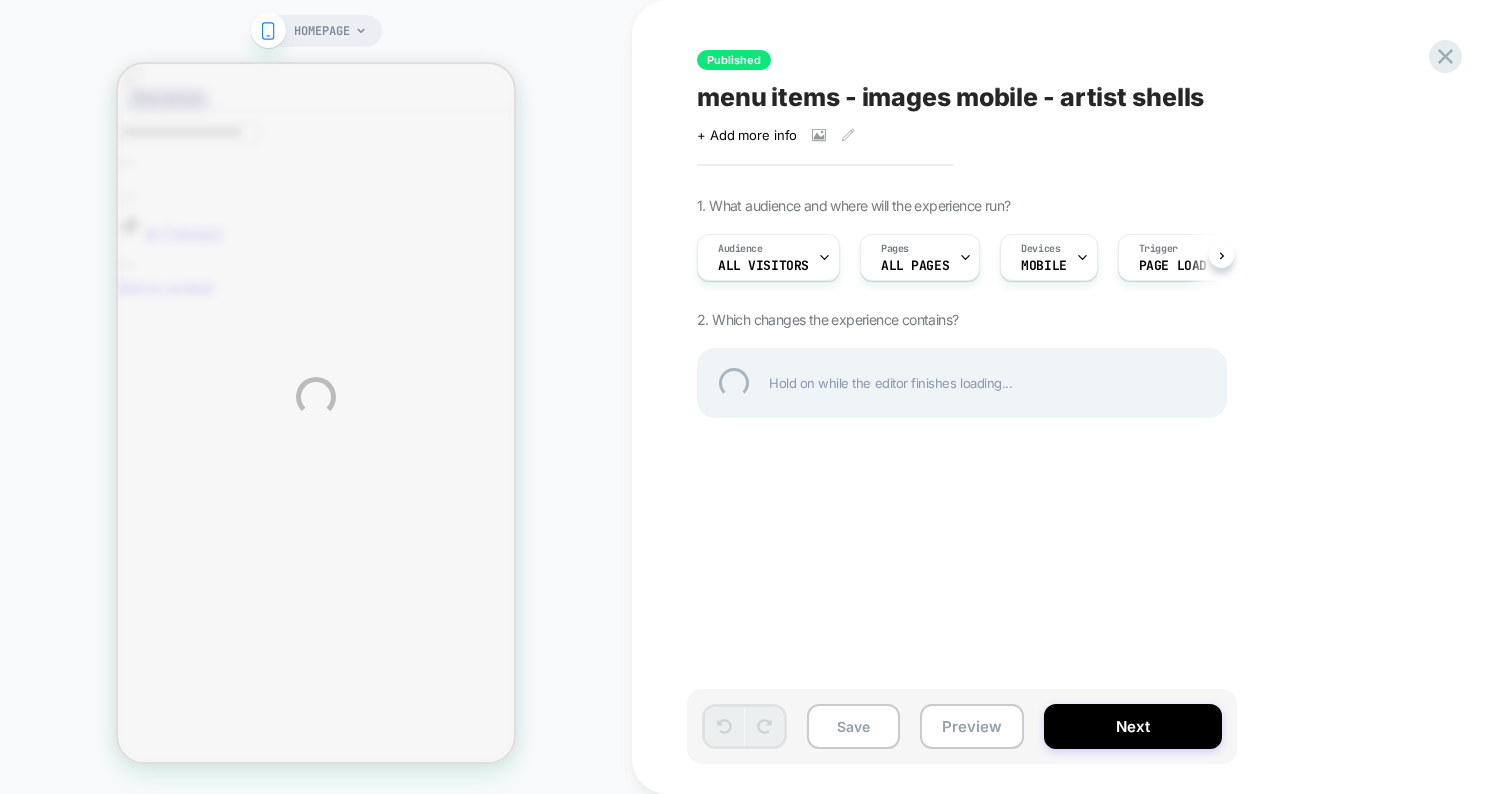 scroll, scrollTop: 0, scrollLeft: 0, axis: both 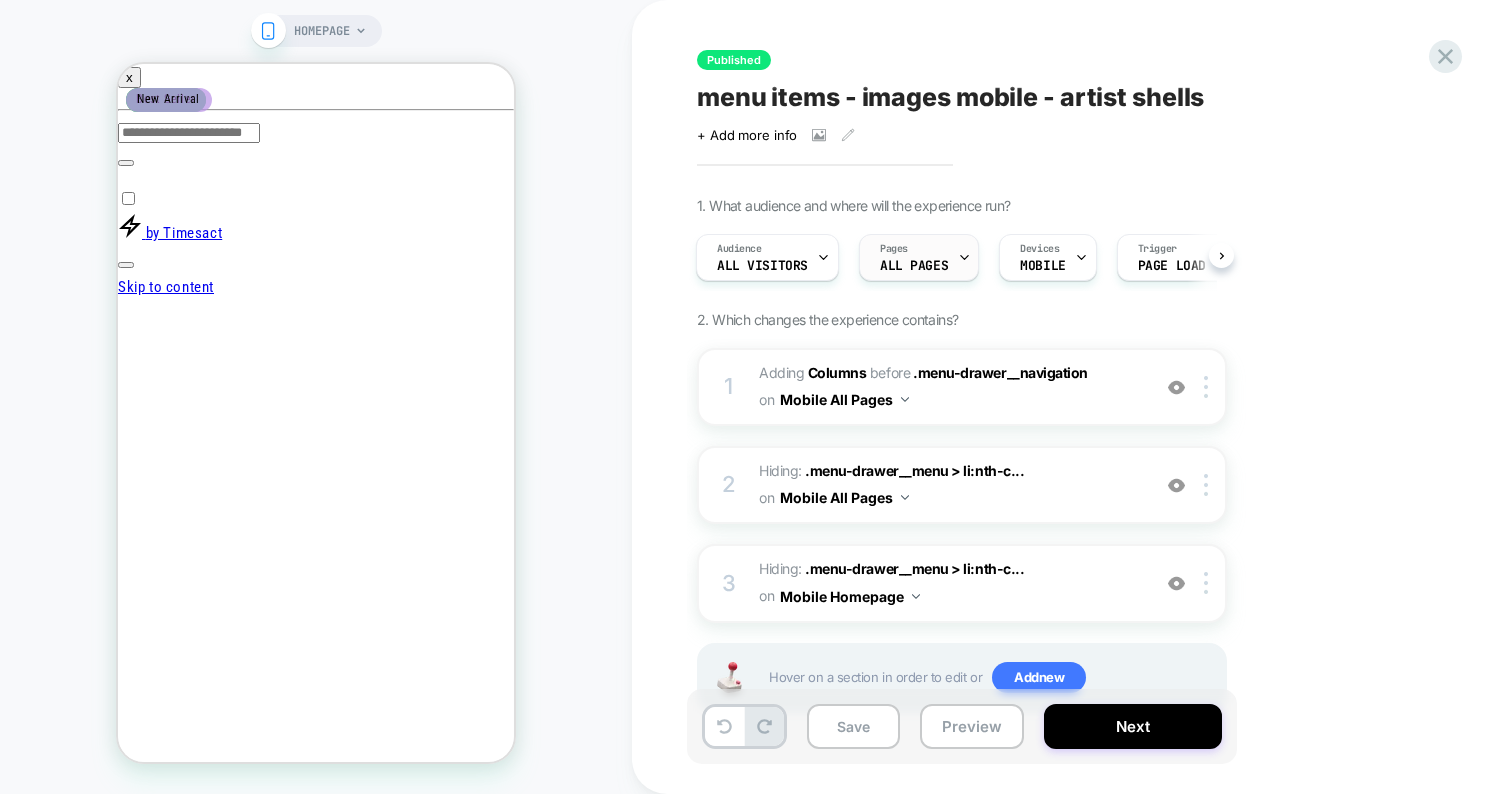 click on "Pages ALL PAGES" at bounding box center (919, 257) 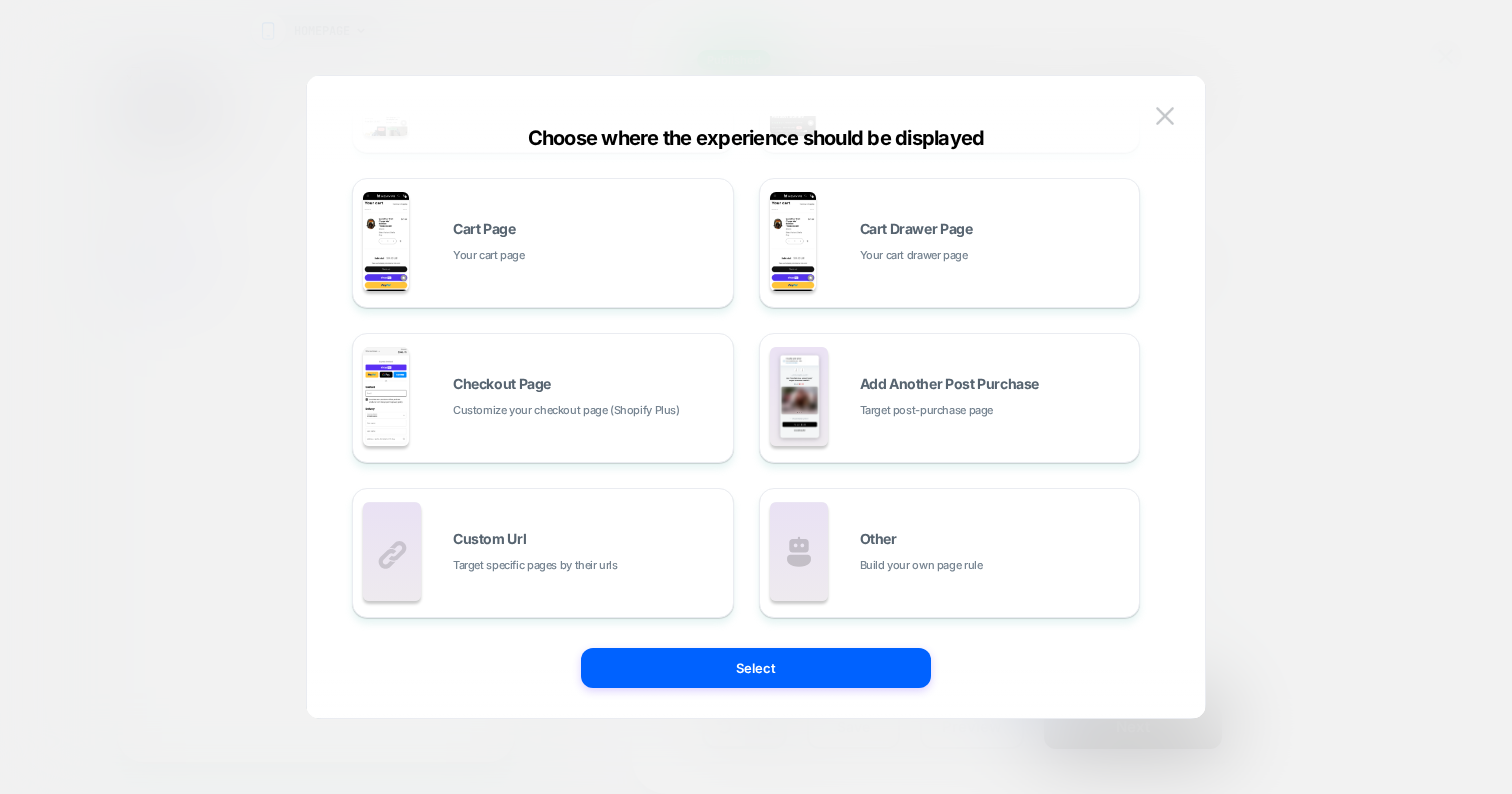 scroll, scrollTop: 0, scrollLeft: 0, axis: both 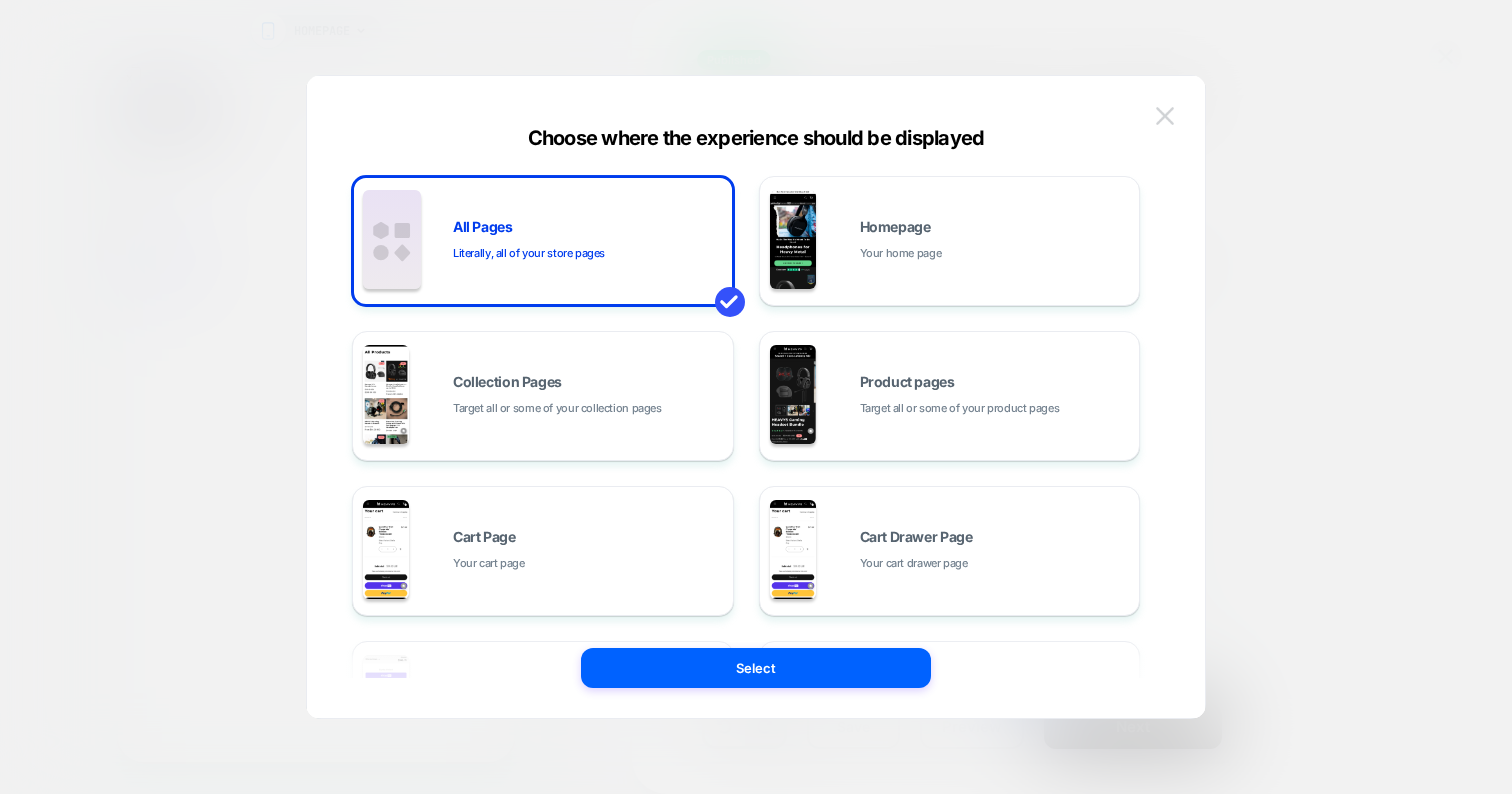 click at bounding box center (1165, 116) 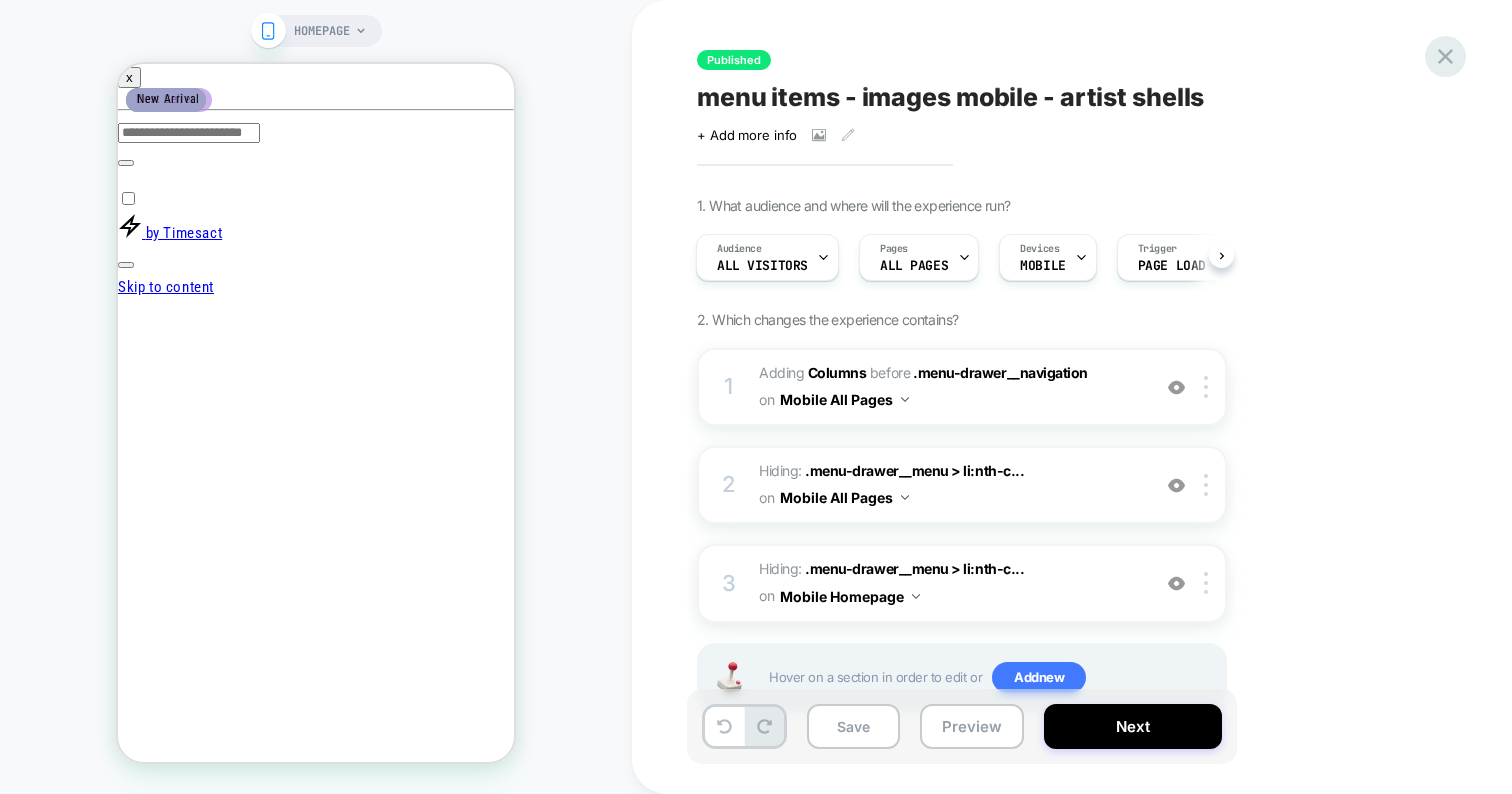 click at bounding box center [1445, 56] 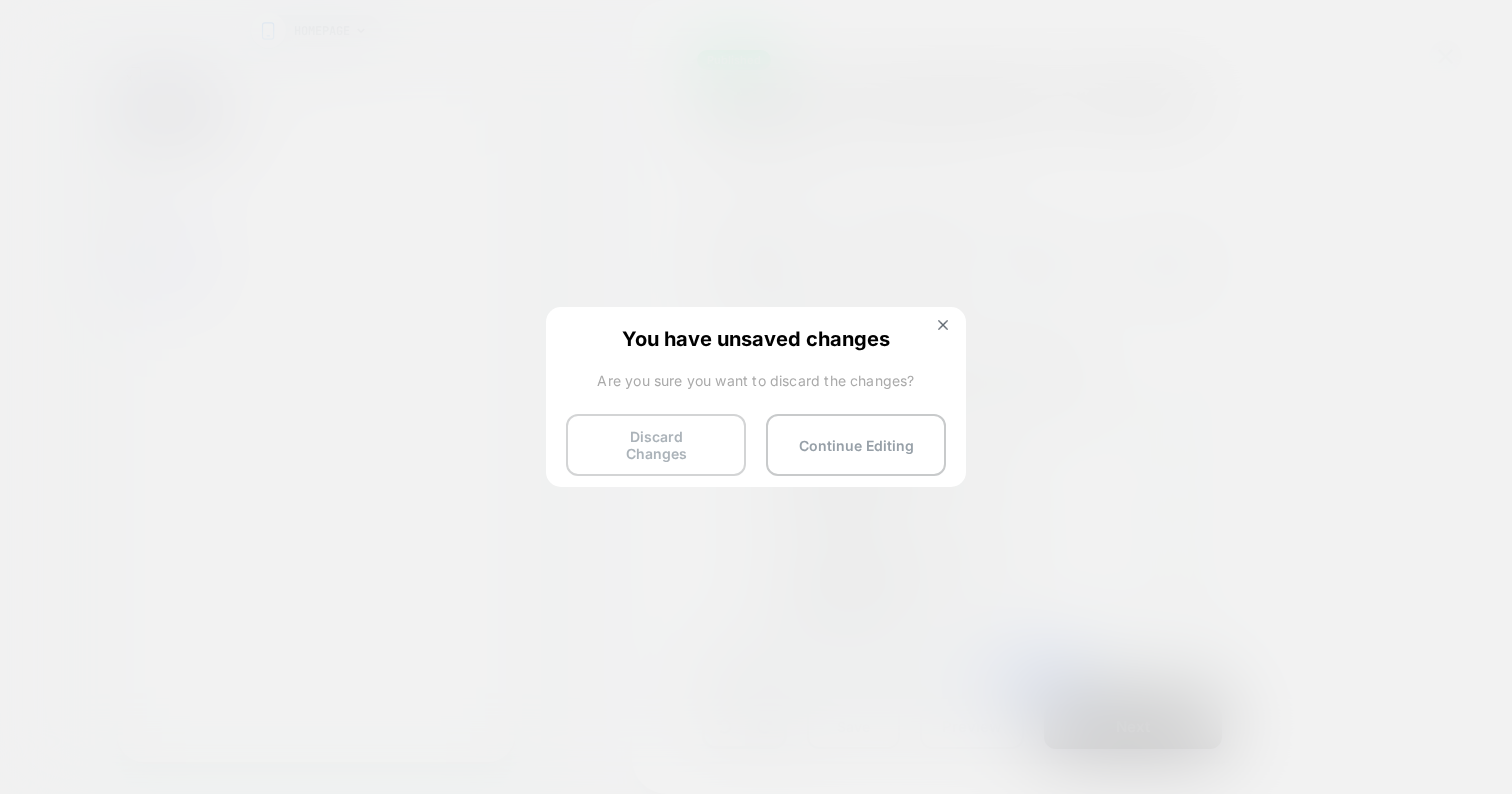 click on "Discard Changes" at bounding box center [656, 445] 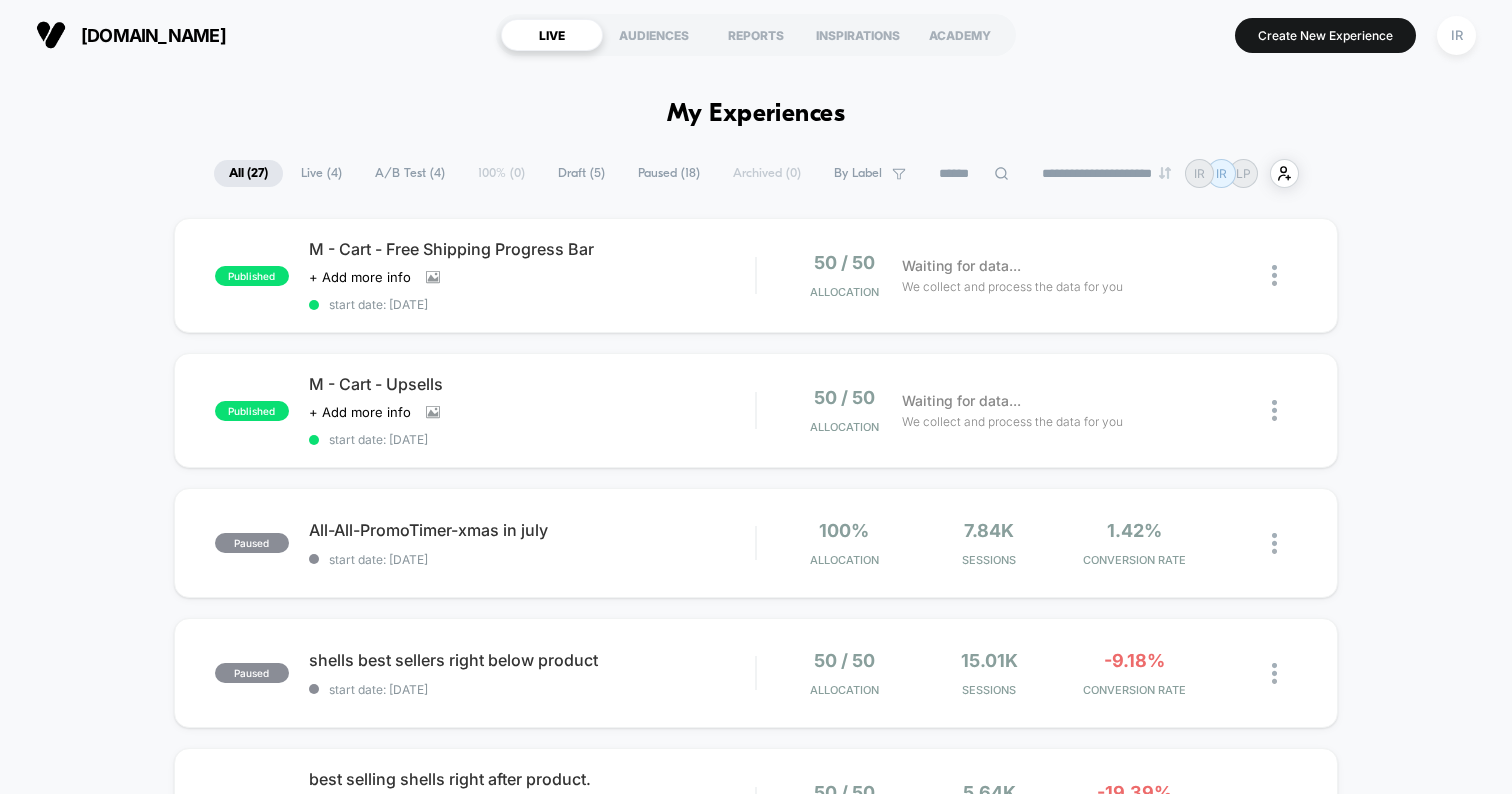 scroll, scrollTop: 0, scrollLeft: 0, axis: both 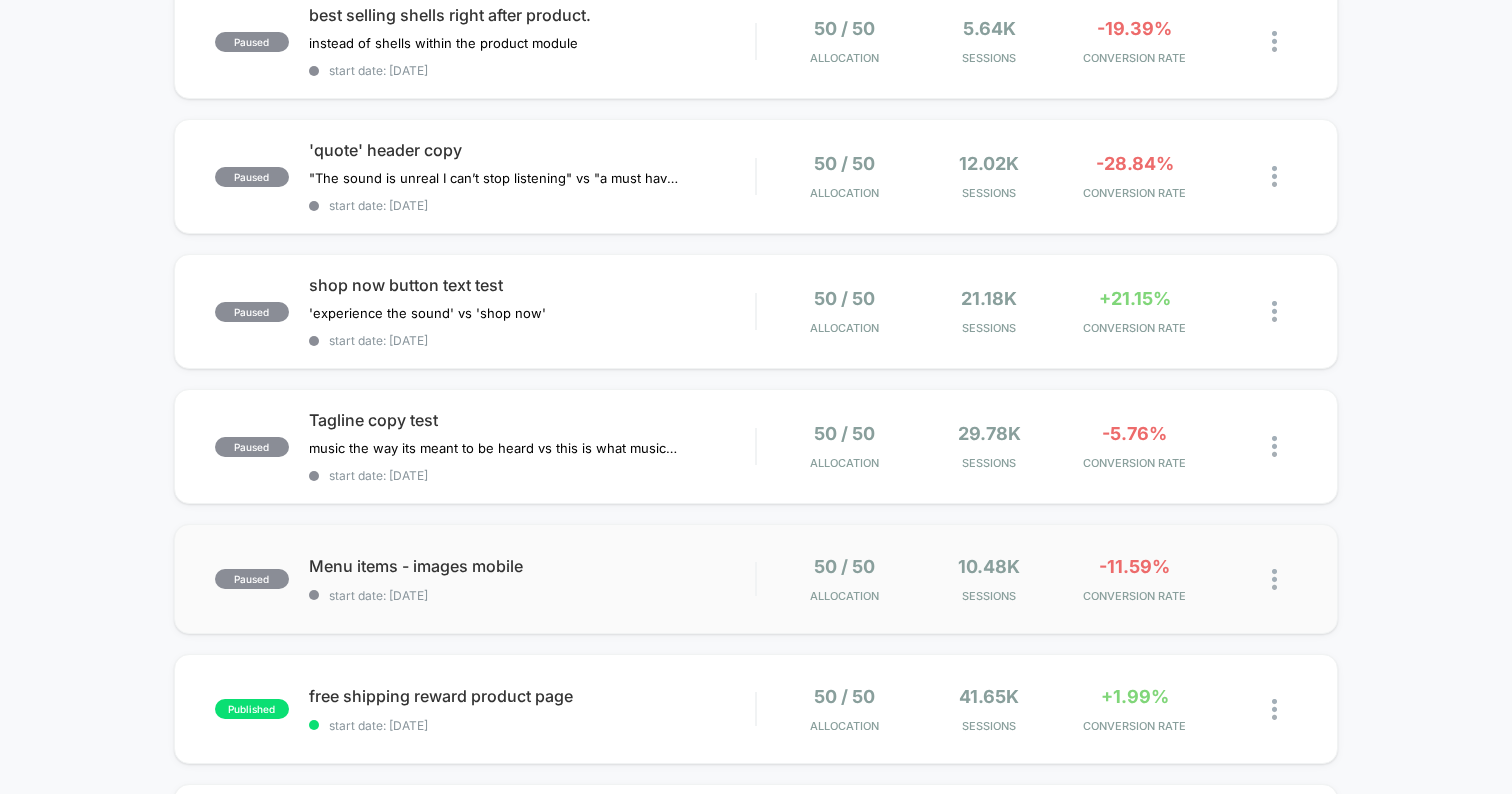 drag, startPoint x: 682, startPoint y: 717, endPoint x: 955, endPoint y: 610, distance: 293.22006 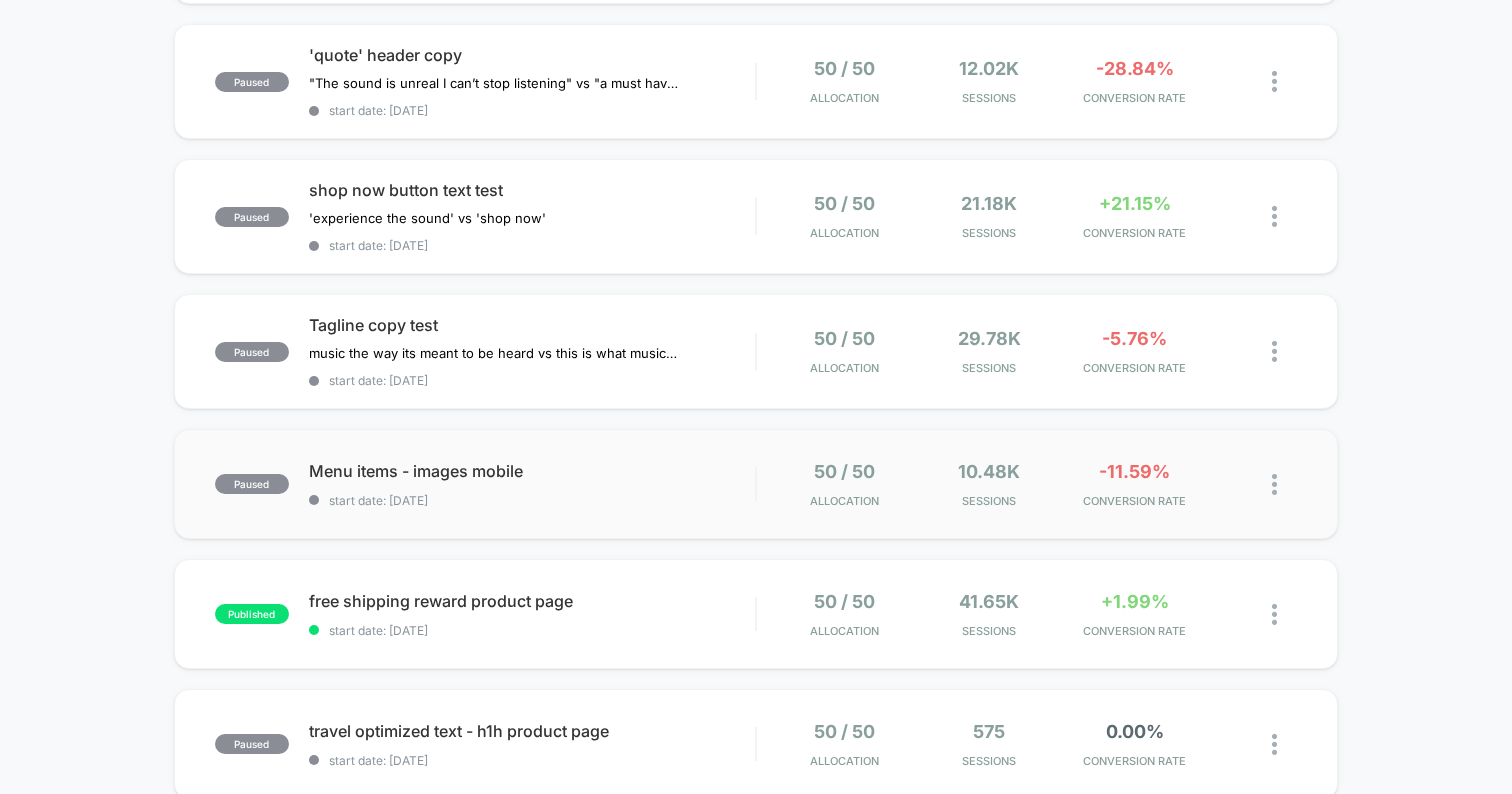 scroll, scrollTop: 1083, scrollLeft: 0, axis: vertical 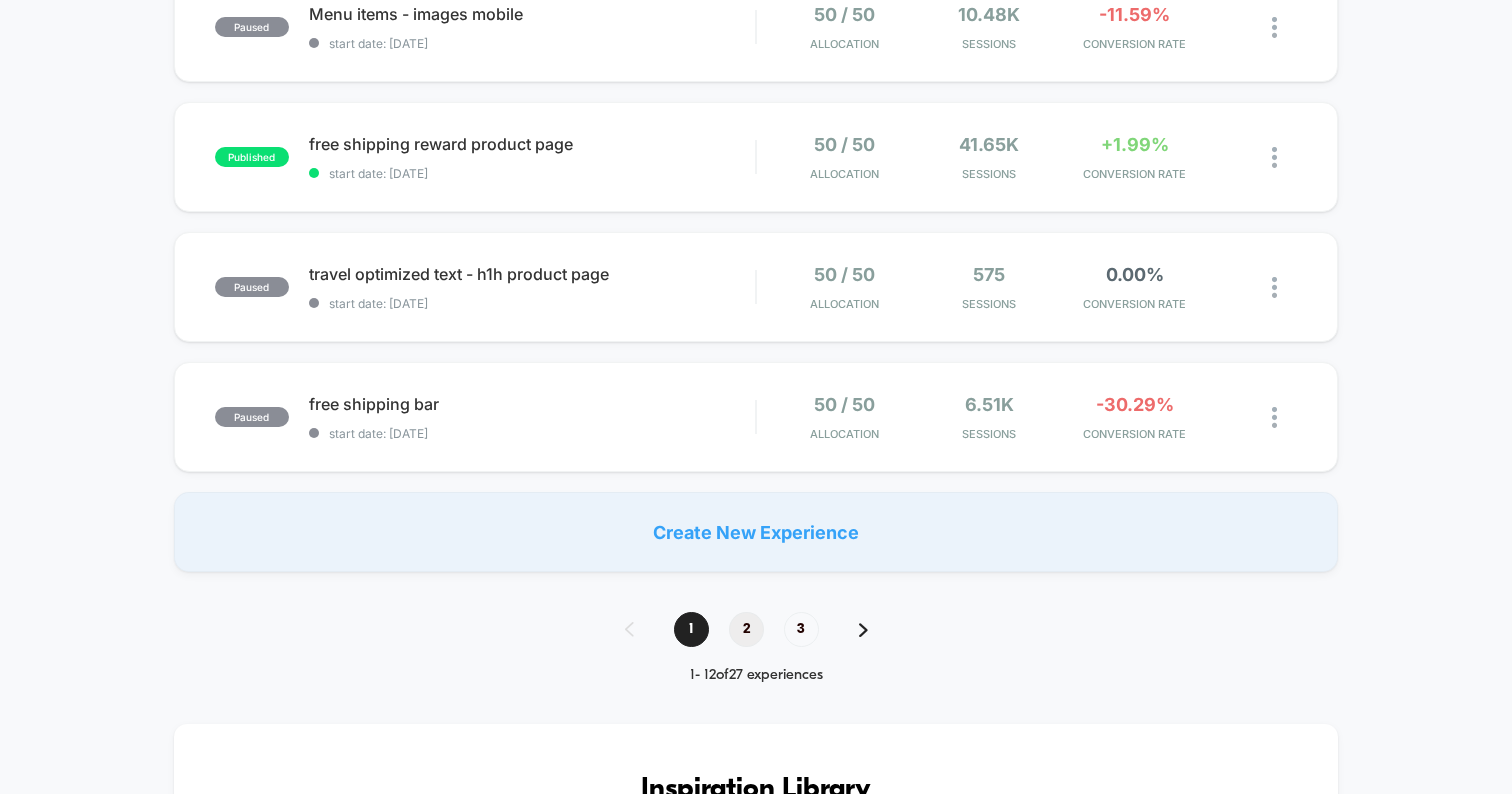 click on "2" at bounding box center [746, 629] 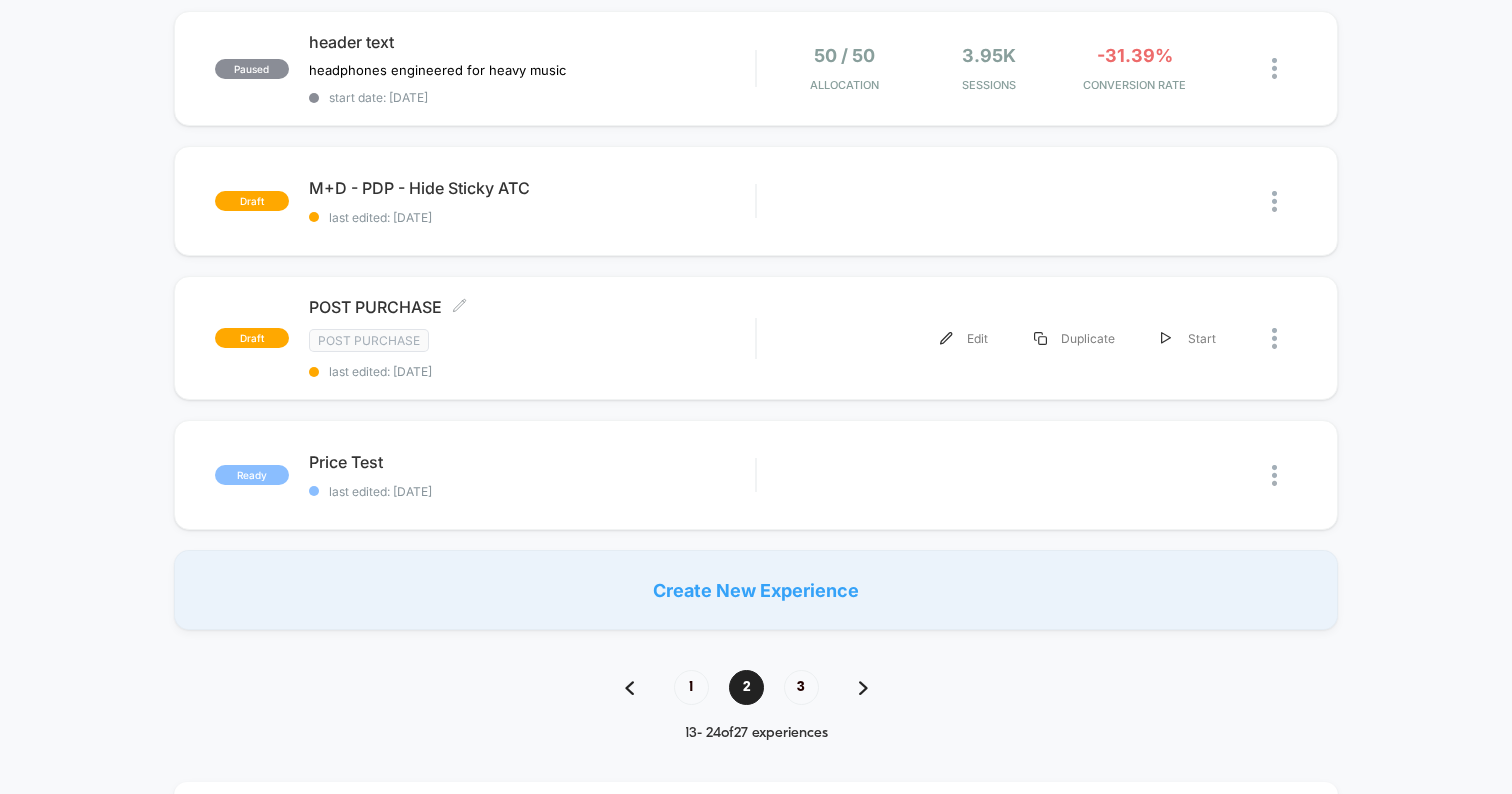 scroll, scrollTop: 0, scrollLeft: 0, axis: both 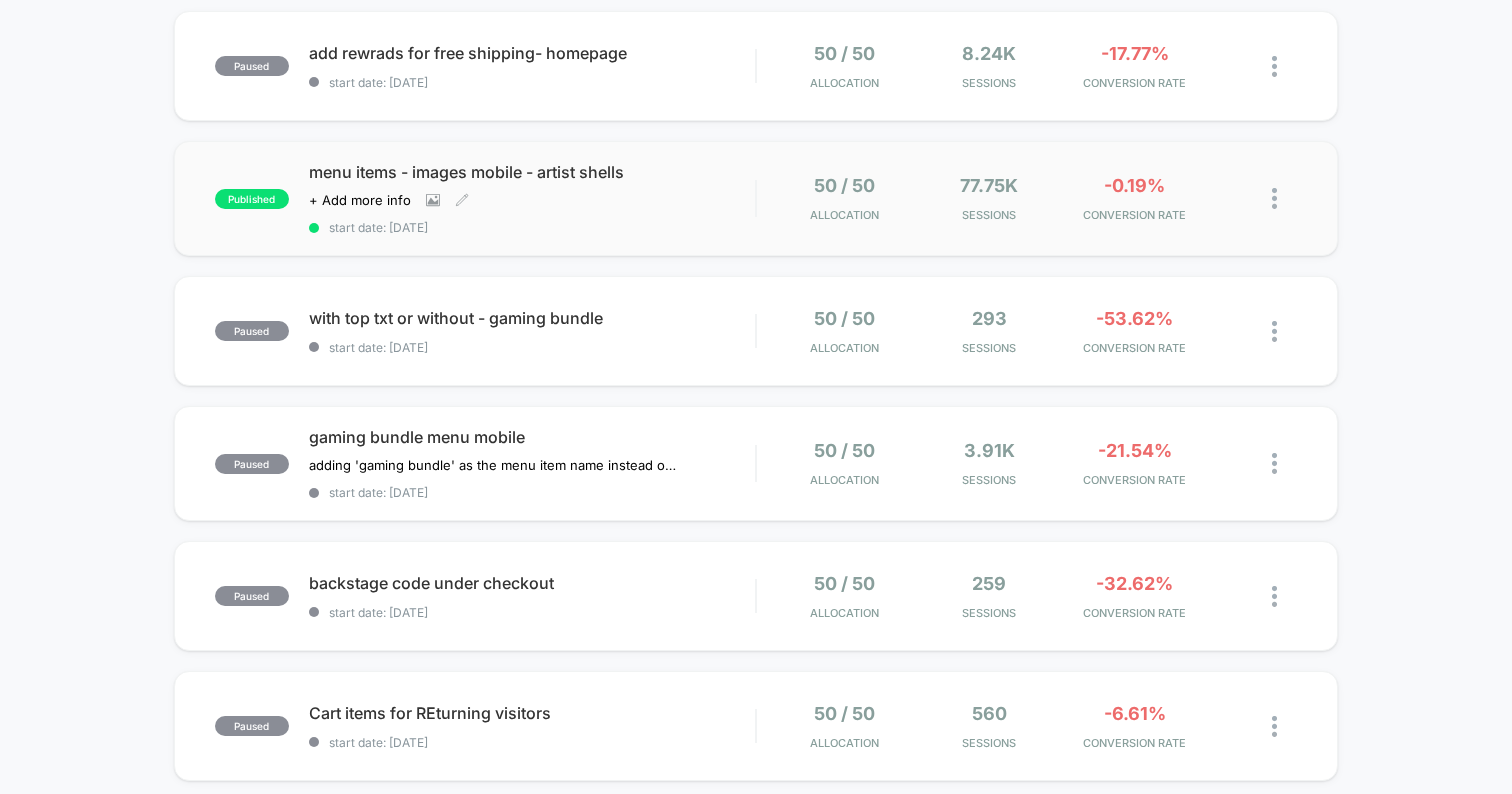 click on "start date: [DATE]" at bounding box center [532, 227] 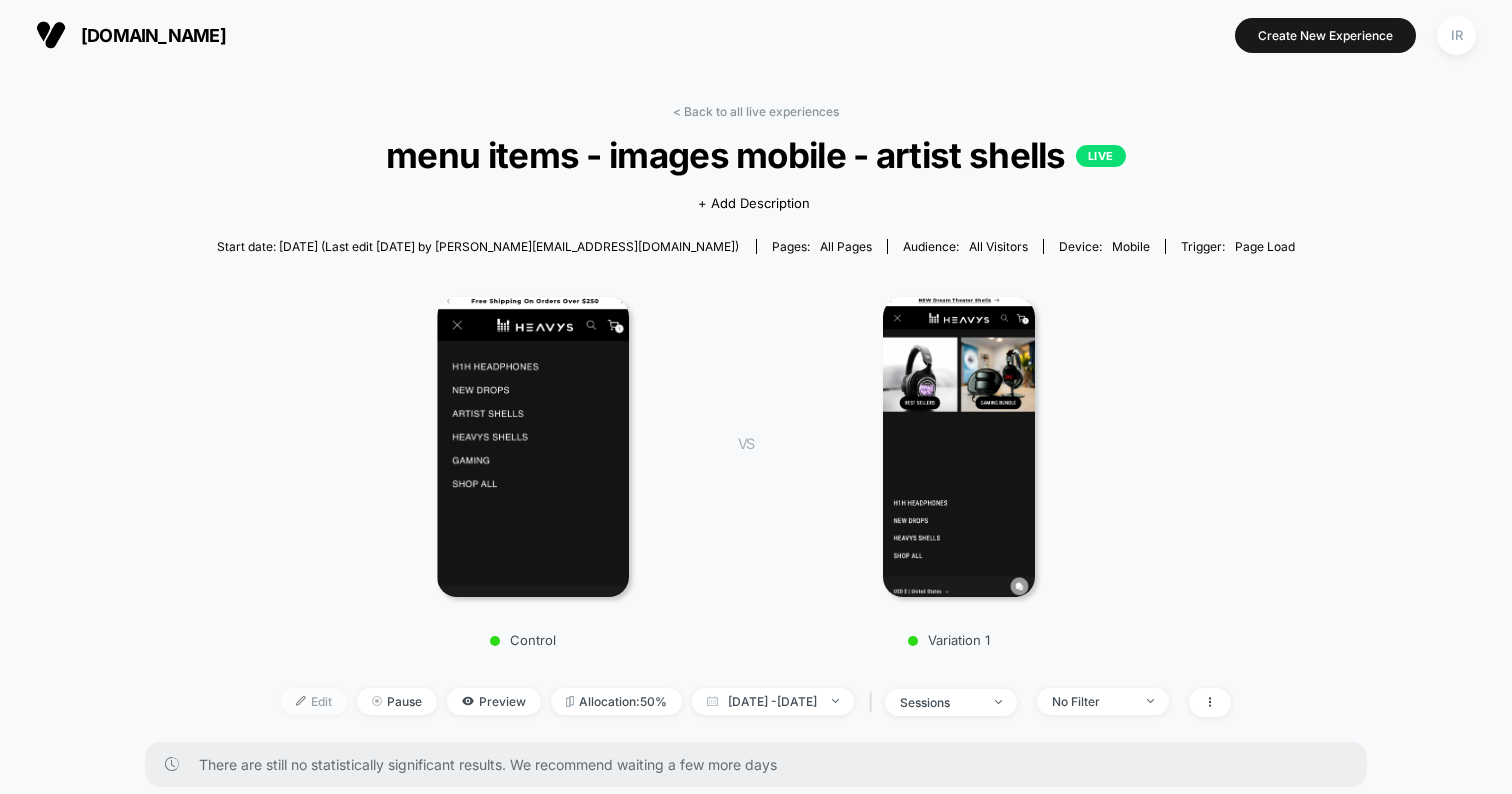 click on "Edit" at bounding box center (314, 701) 